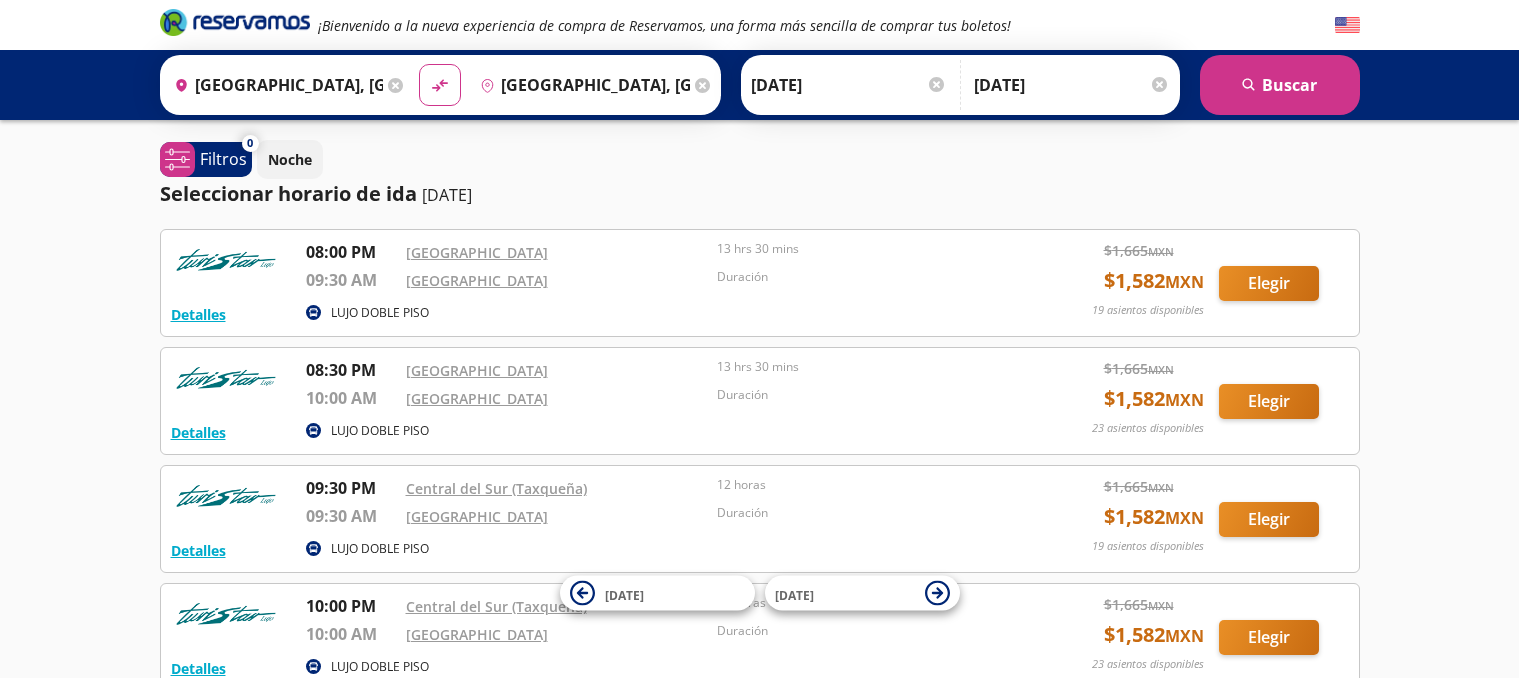 scroll, scrollTop: 0, scrollLeft: 0, axis: both 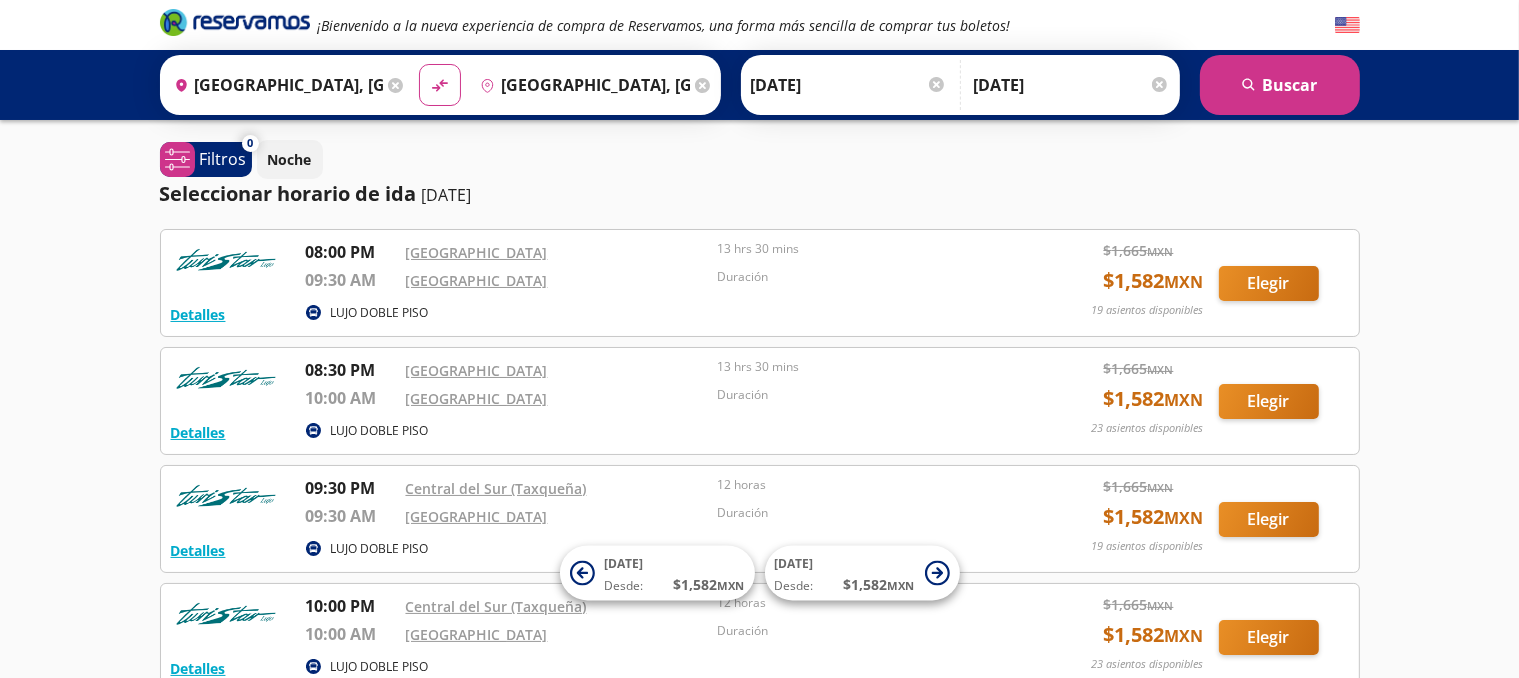 click 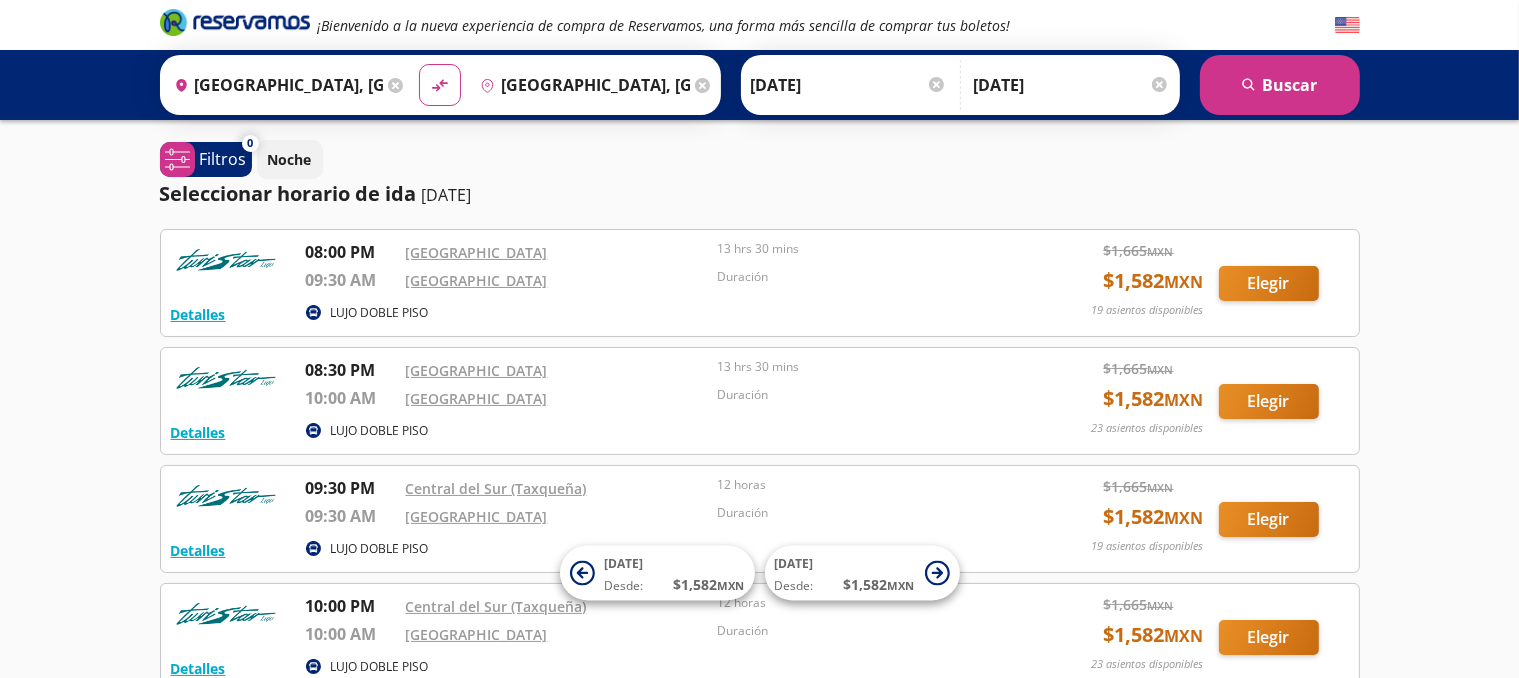 type 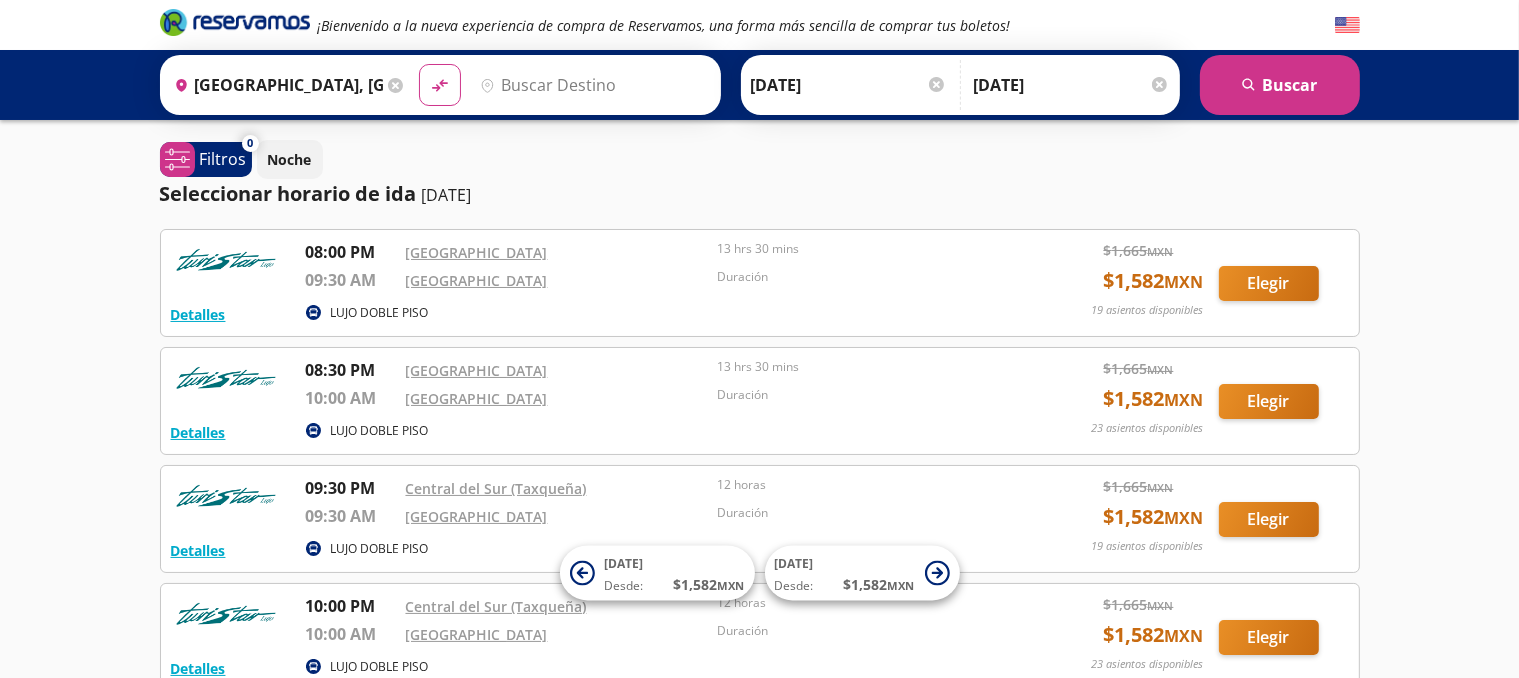 click on "¡Bienvenido a la nueva experiencia de compra de Reservamos, una forma más sencilla de comprar tus boletos! Origen
heroicons:map-pin-20-solid
[GEOGRAPHIC_DATA], [GEOGRAPHIC_DATA]
Destino
pin-outline
material-symbols:compare-arrows-rounded
Ida [DATE]" at bounding box center [759, 426] 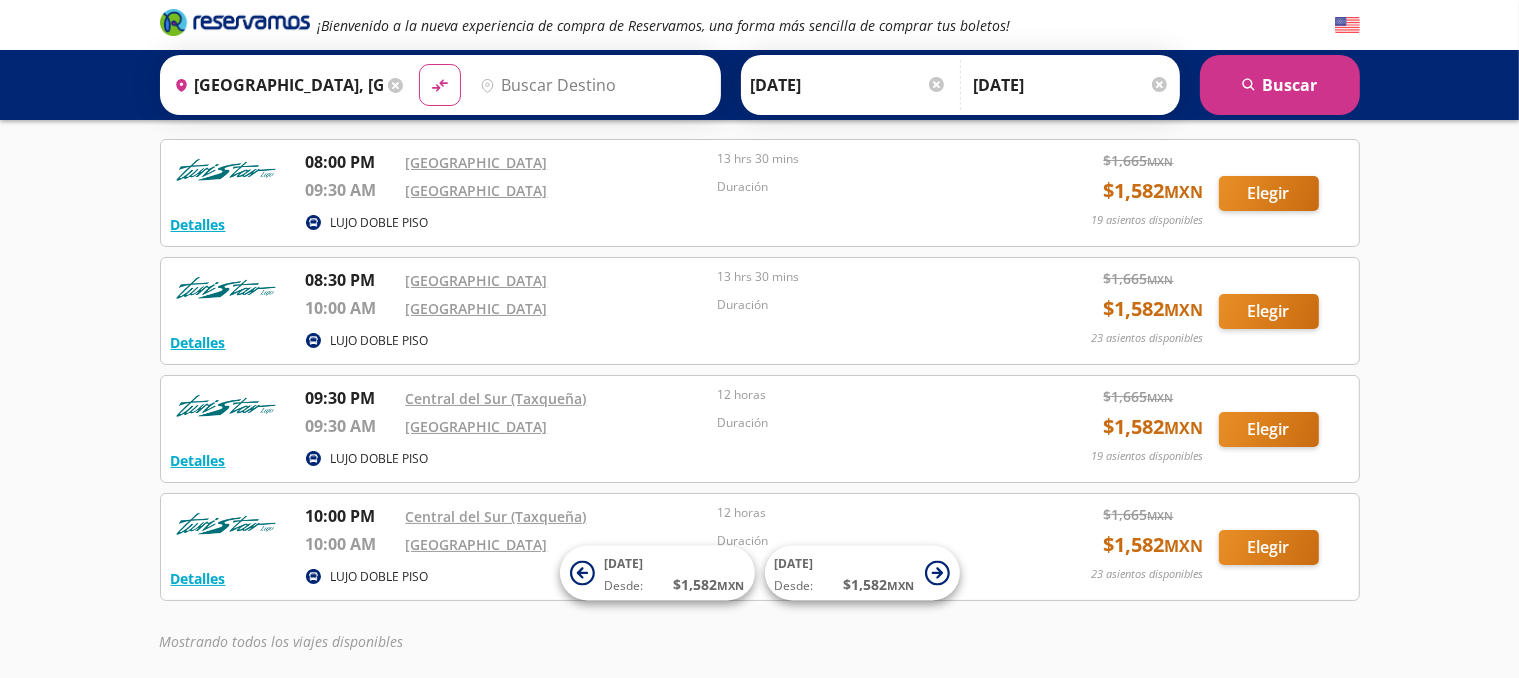 scroll, scrollTop: 0, scrollLeft: 0, axis: both 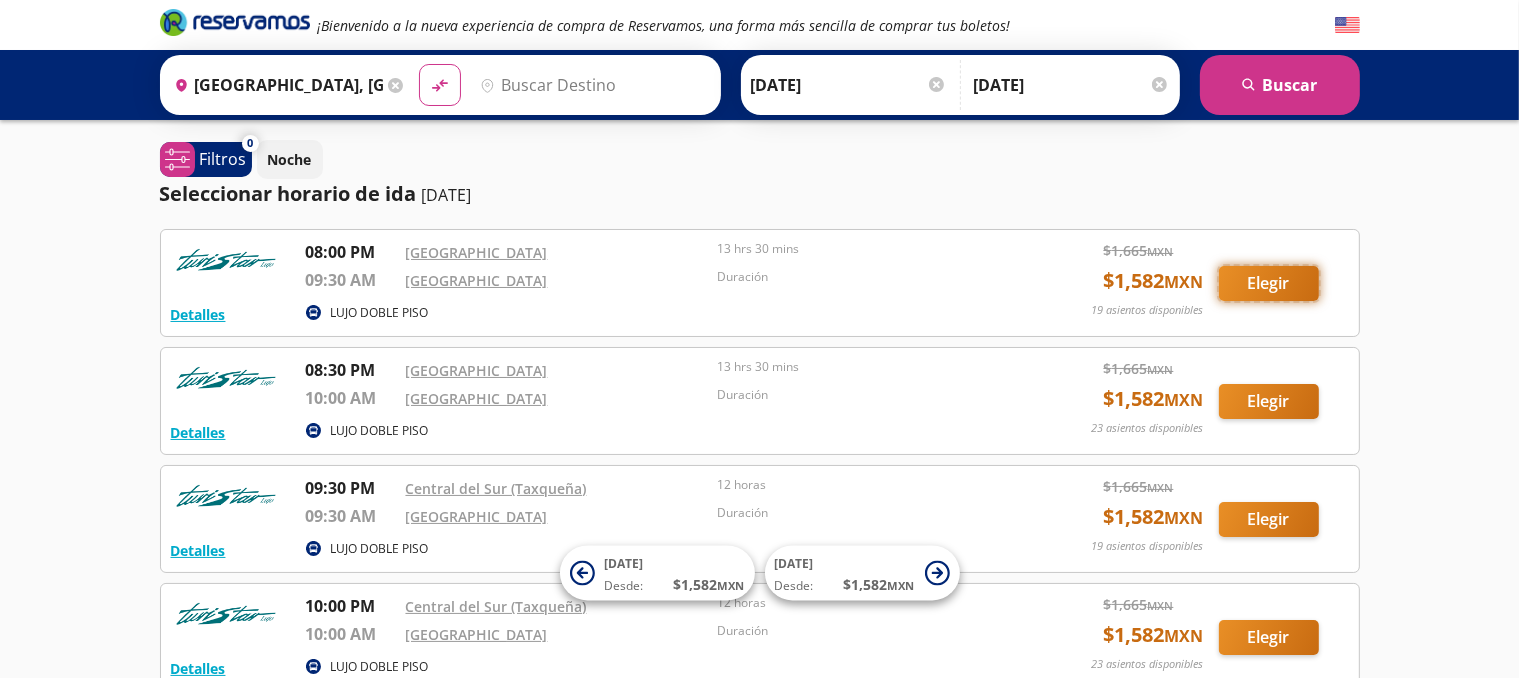 click on "Elegir" at bounding box center [1269, 283] 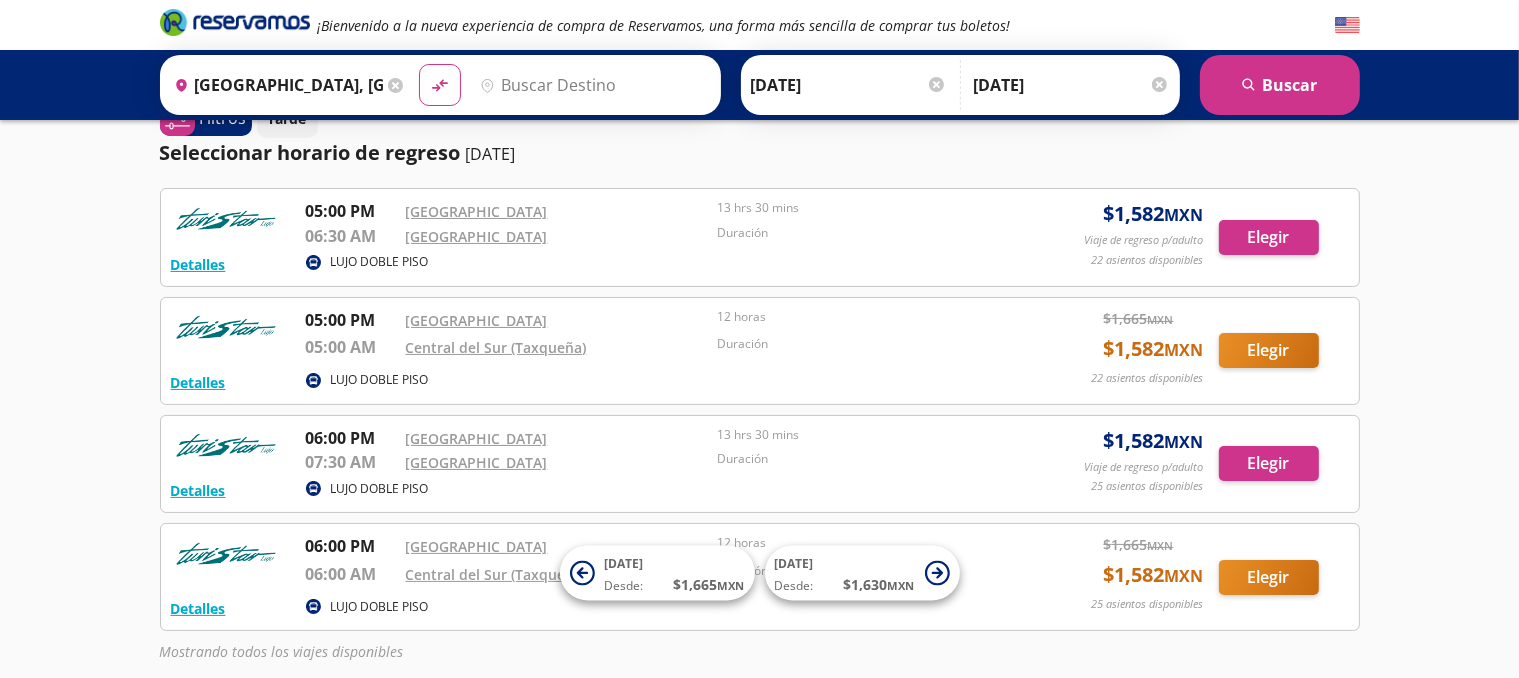 scroll, scrollTop: 200, scrollLeft: 0, axis: vertical 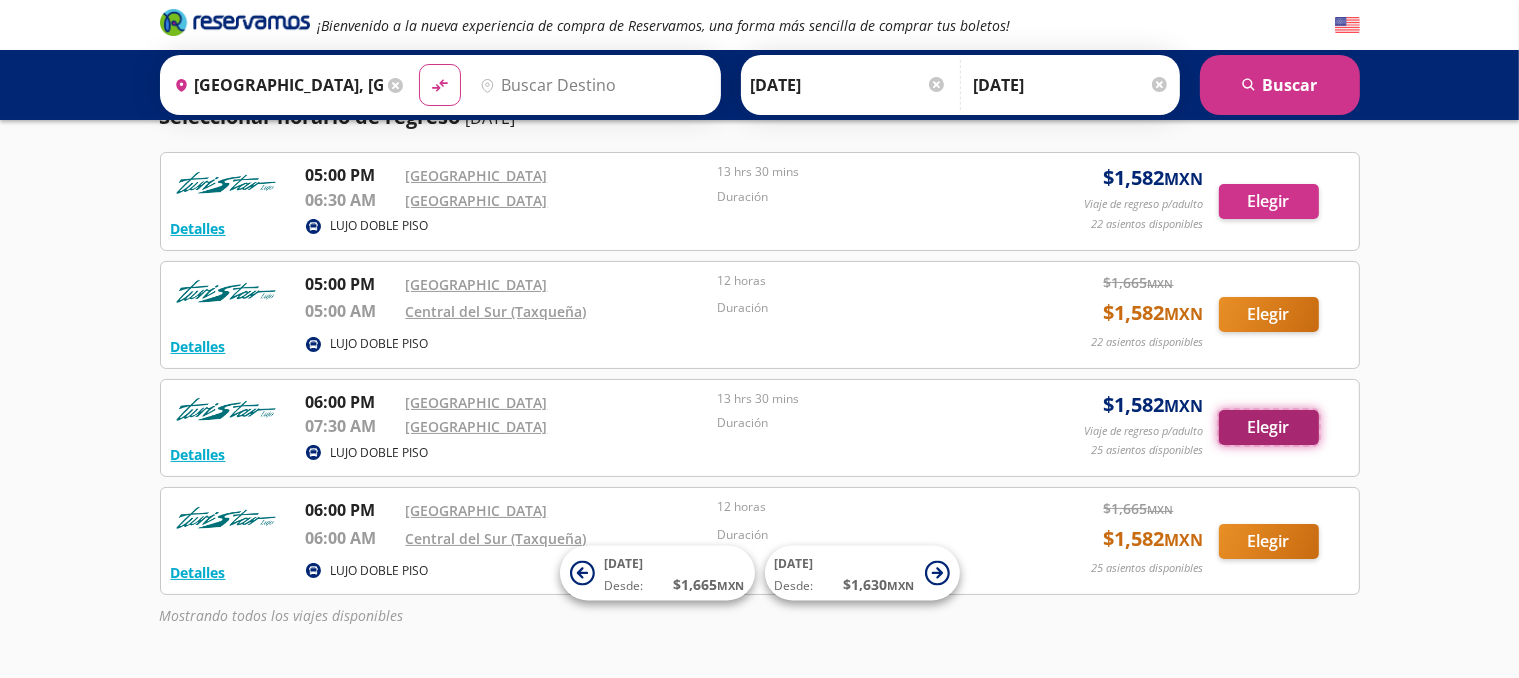 click on "Elegir" at bounding box center (1269, 427) 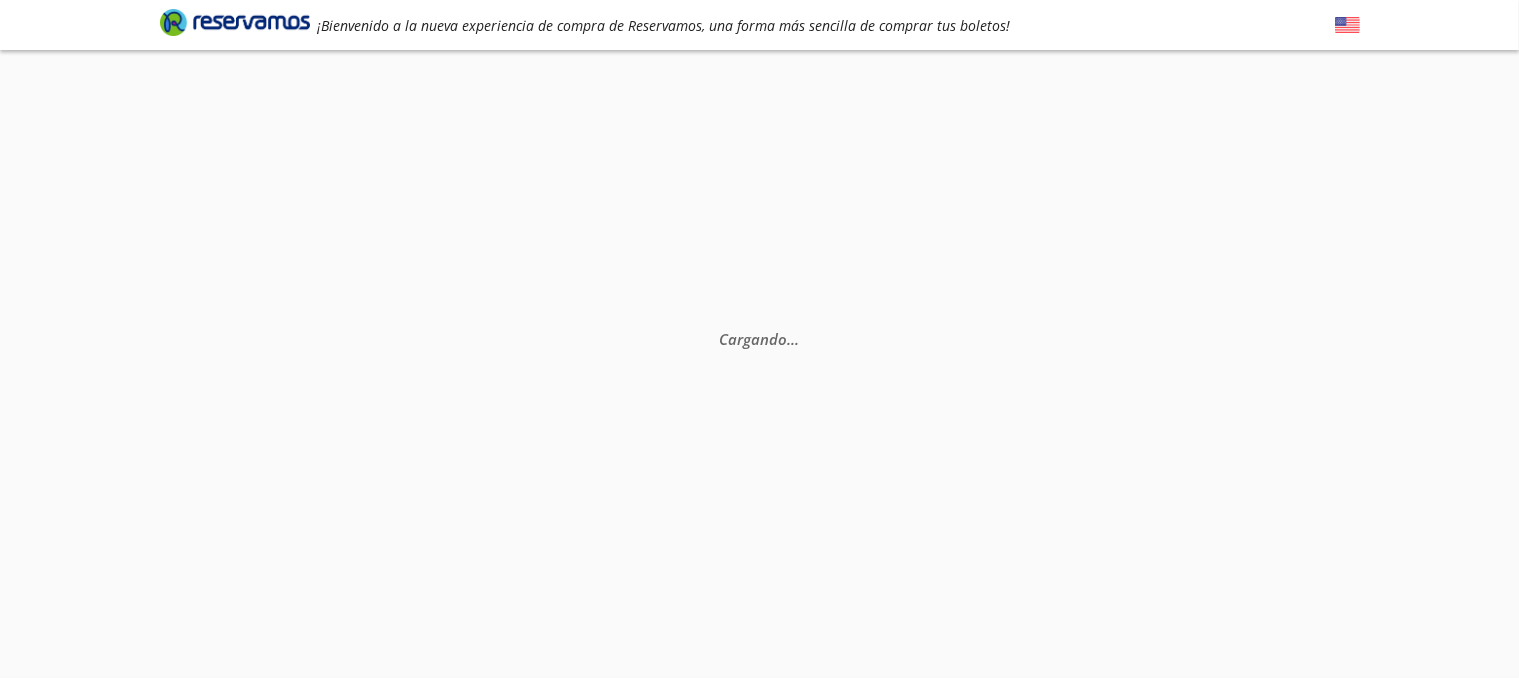 scroll, scrollTop: 0, scrollLeft: 0, axis: both 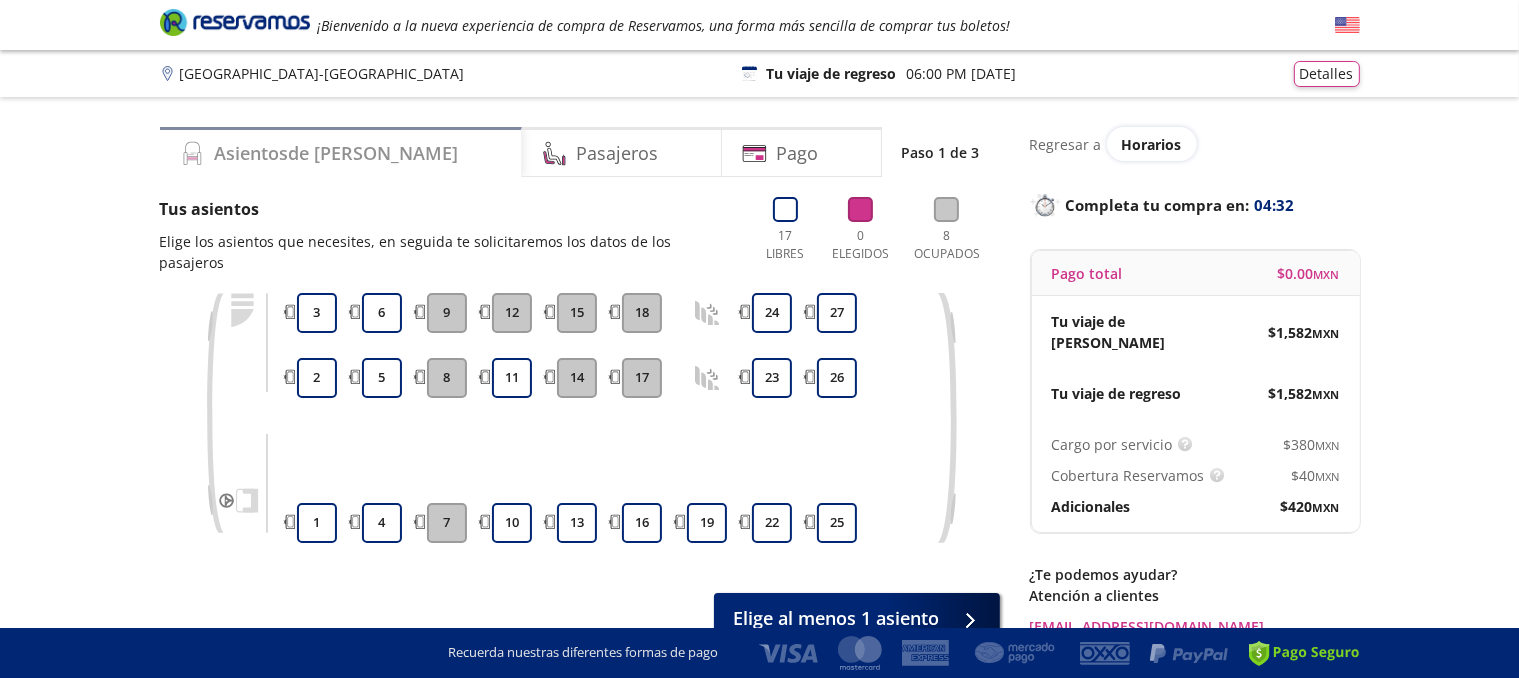 click on "Asientos  de [PERSON_NAME]" at bounding box center (337, 153) 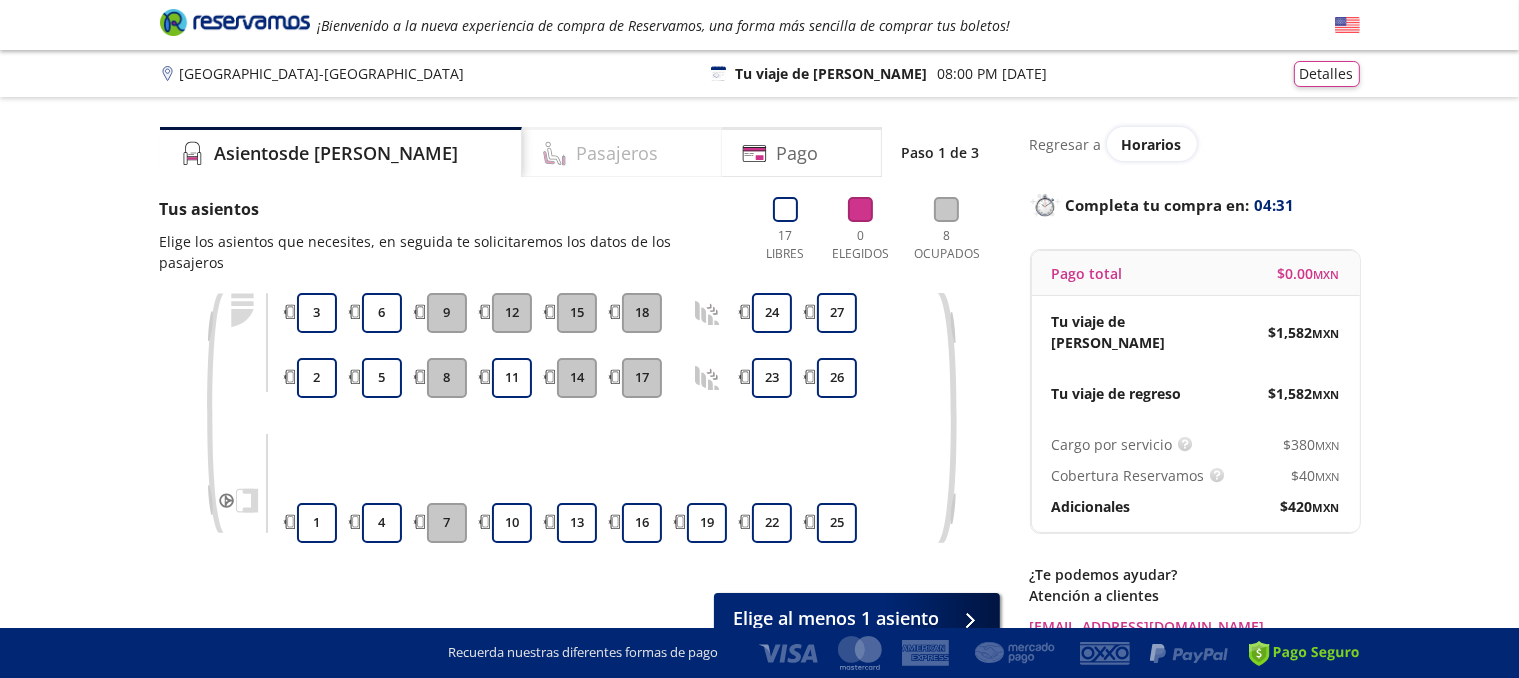 click on "Pasajeros" at bounding box center (622, 152) 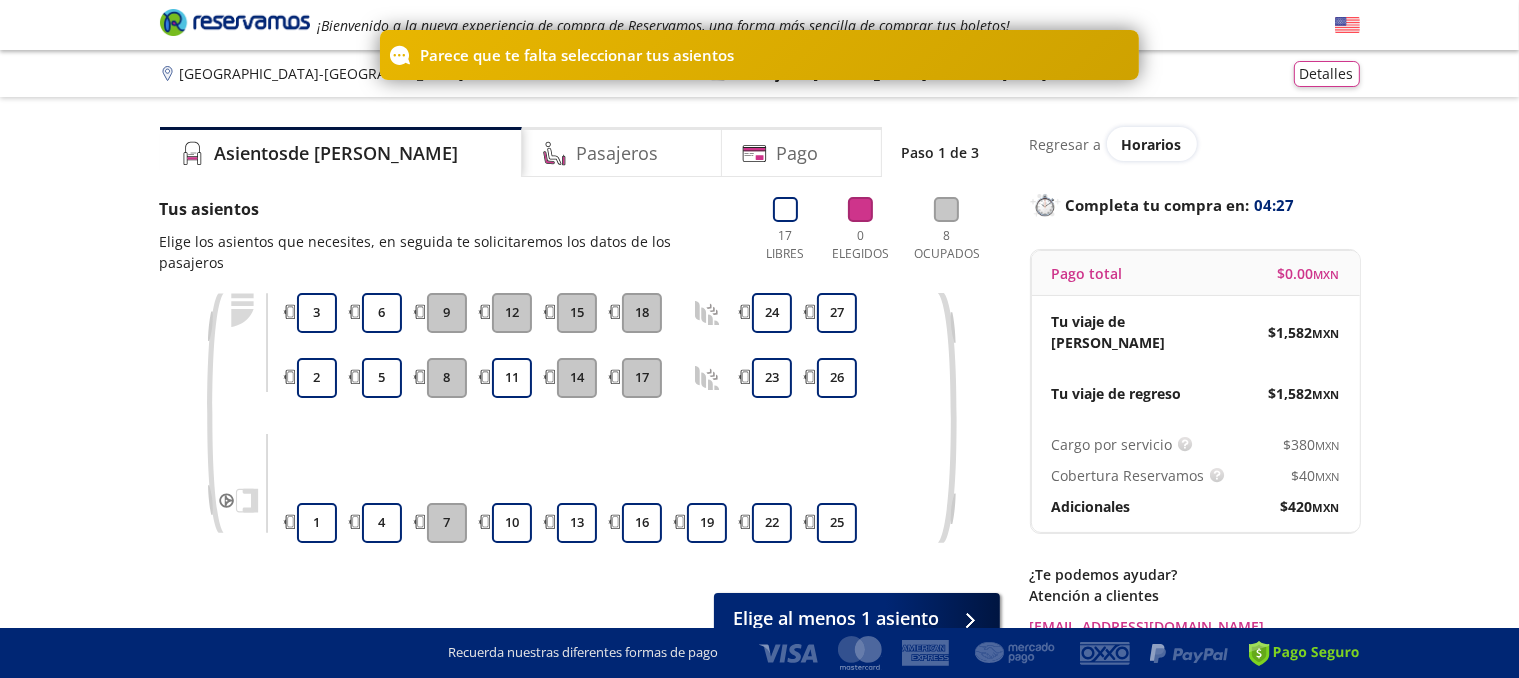 click on "27" at bounding box center (837, 313) 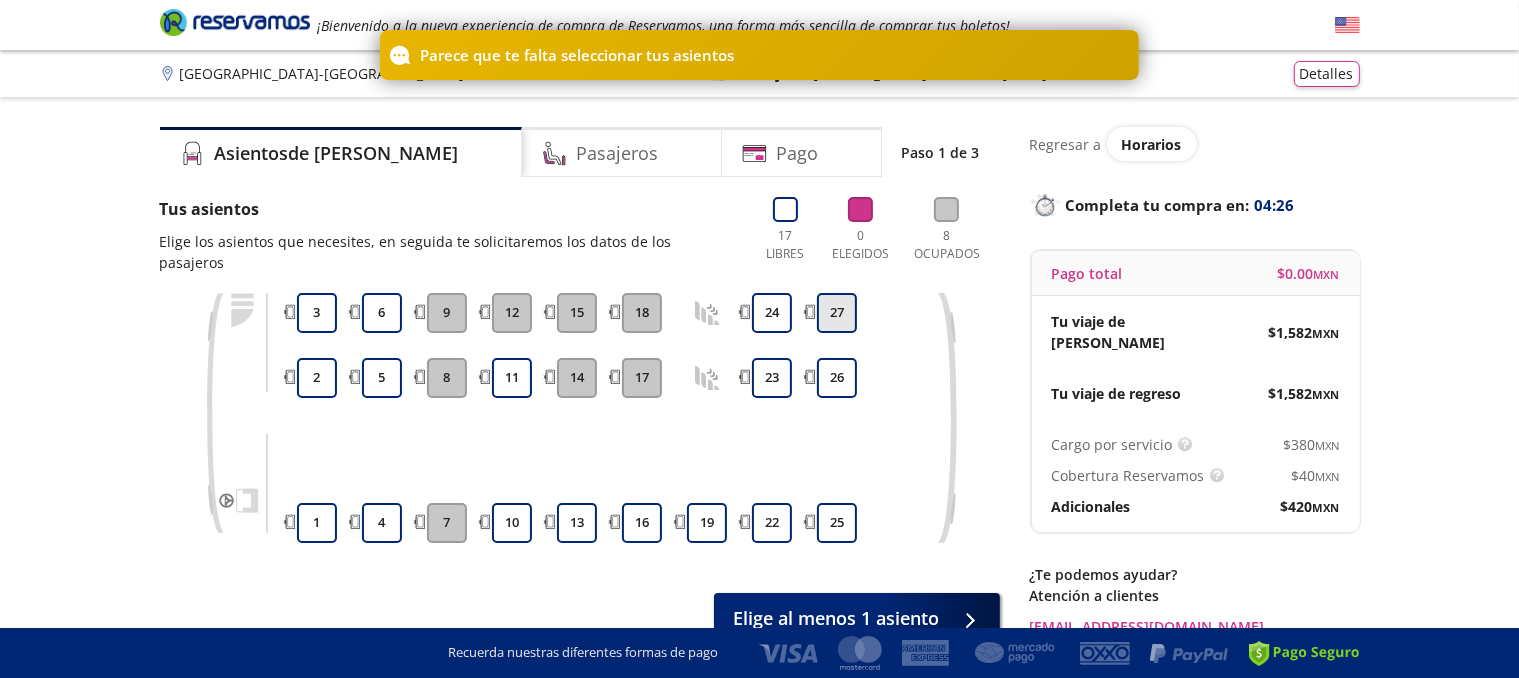 click on "27" at bounding box center (837, 313) 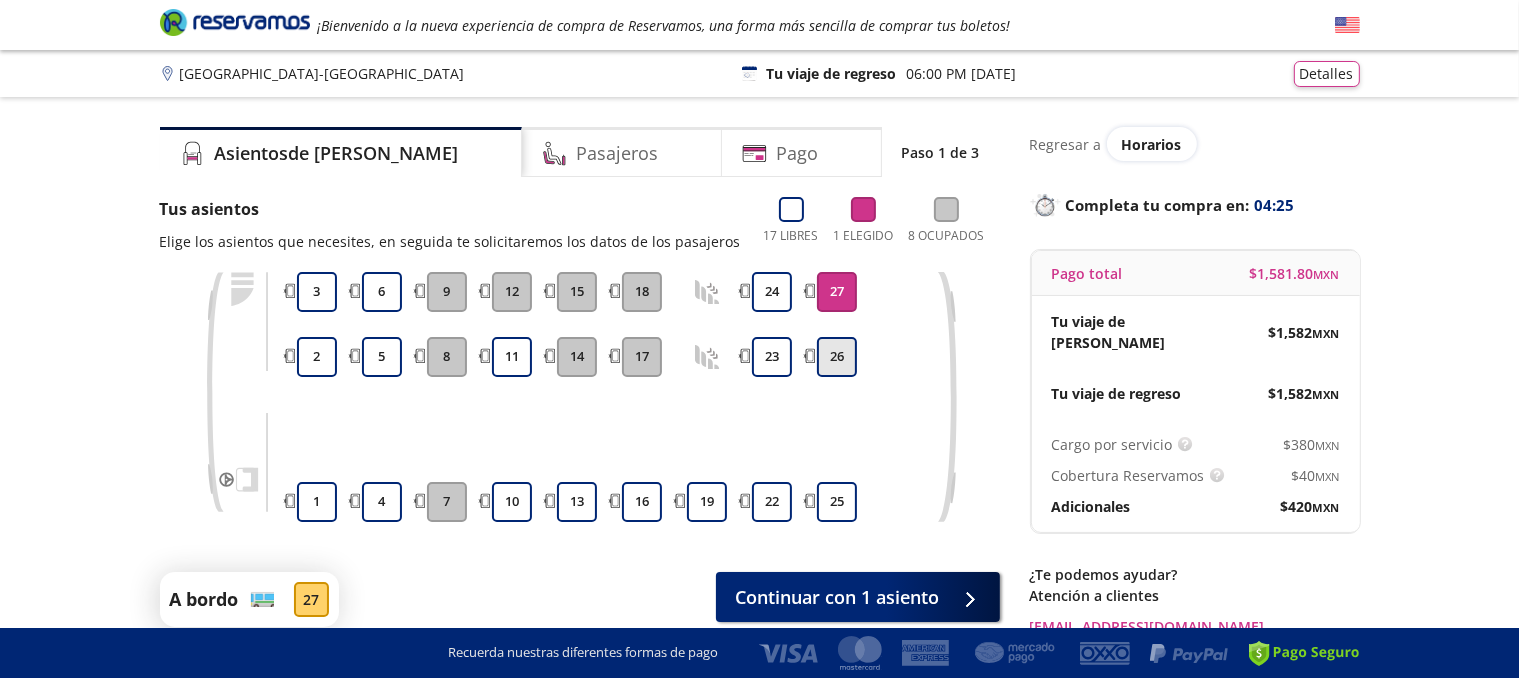 click on "26" at bounding box center [837, 357] 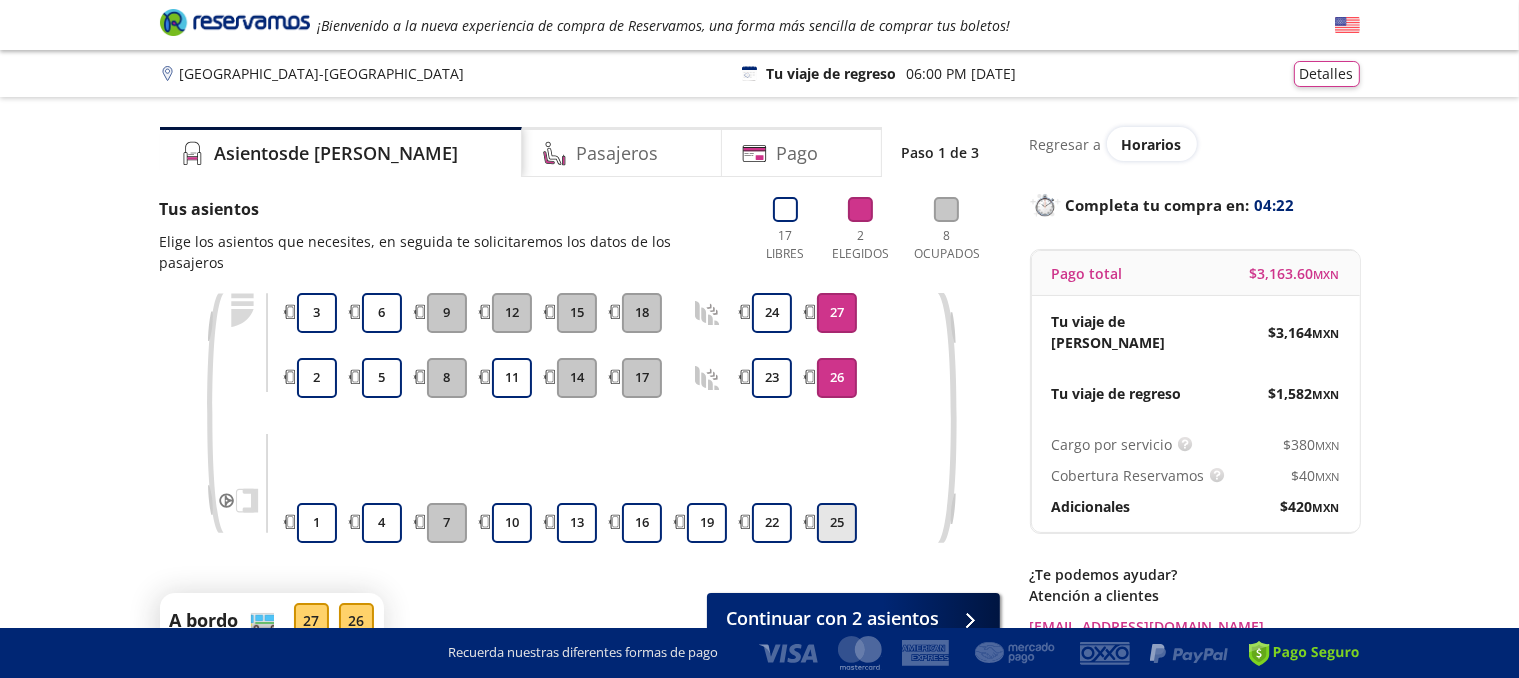 click on "25" at bounding box center [837, 523] 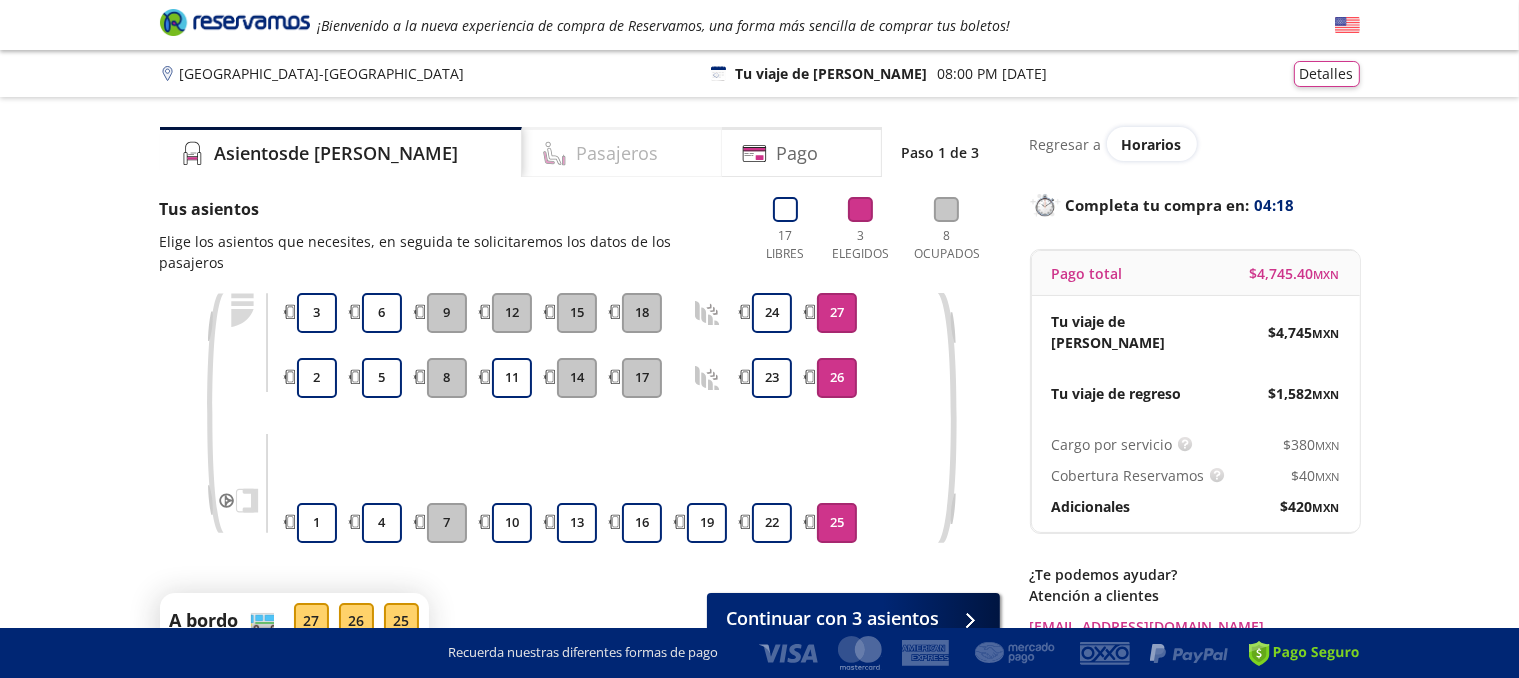 click on "Pasajeros" at bounding box center [618, 153] 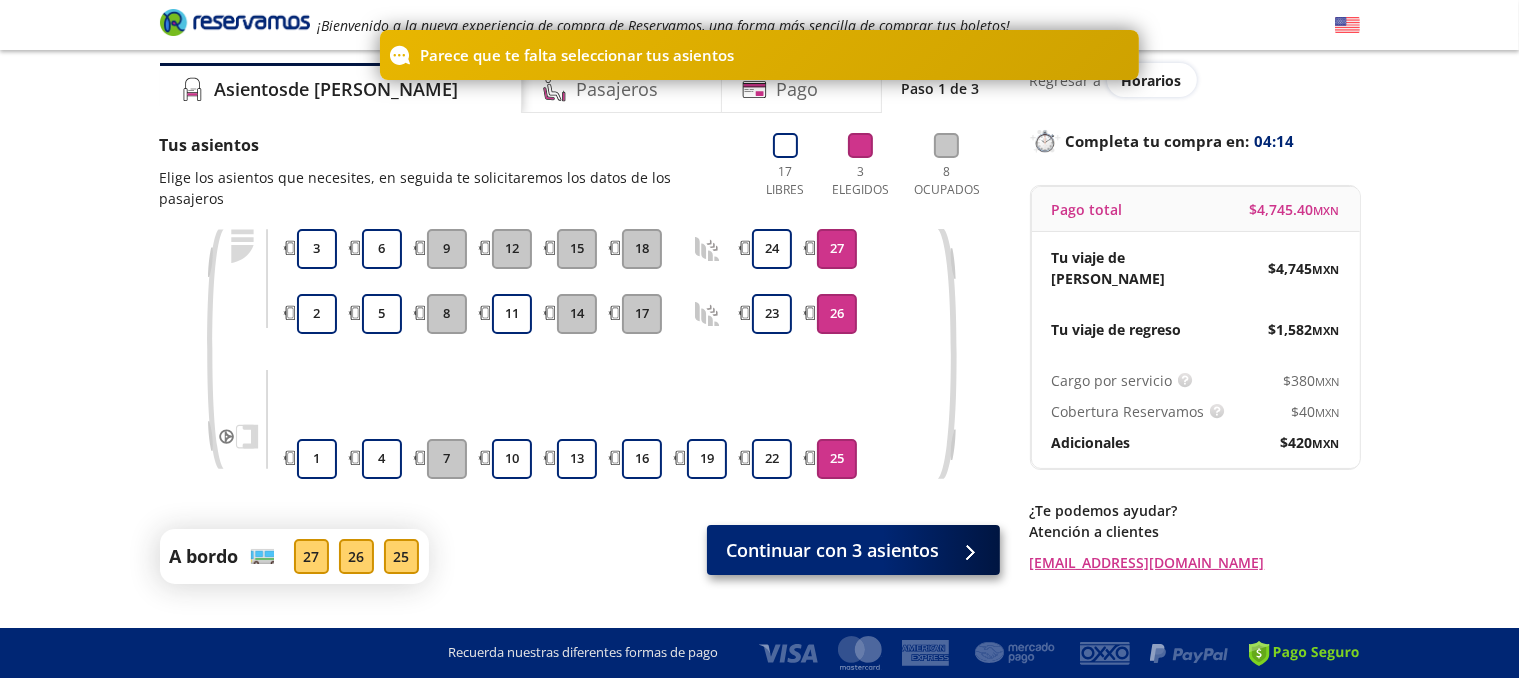 scroll, scrollTop: 110, scrollLeft: 0, axis: vertical 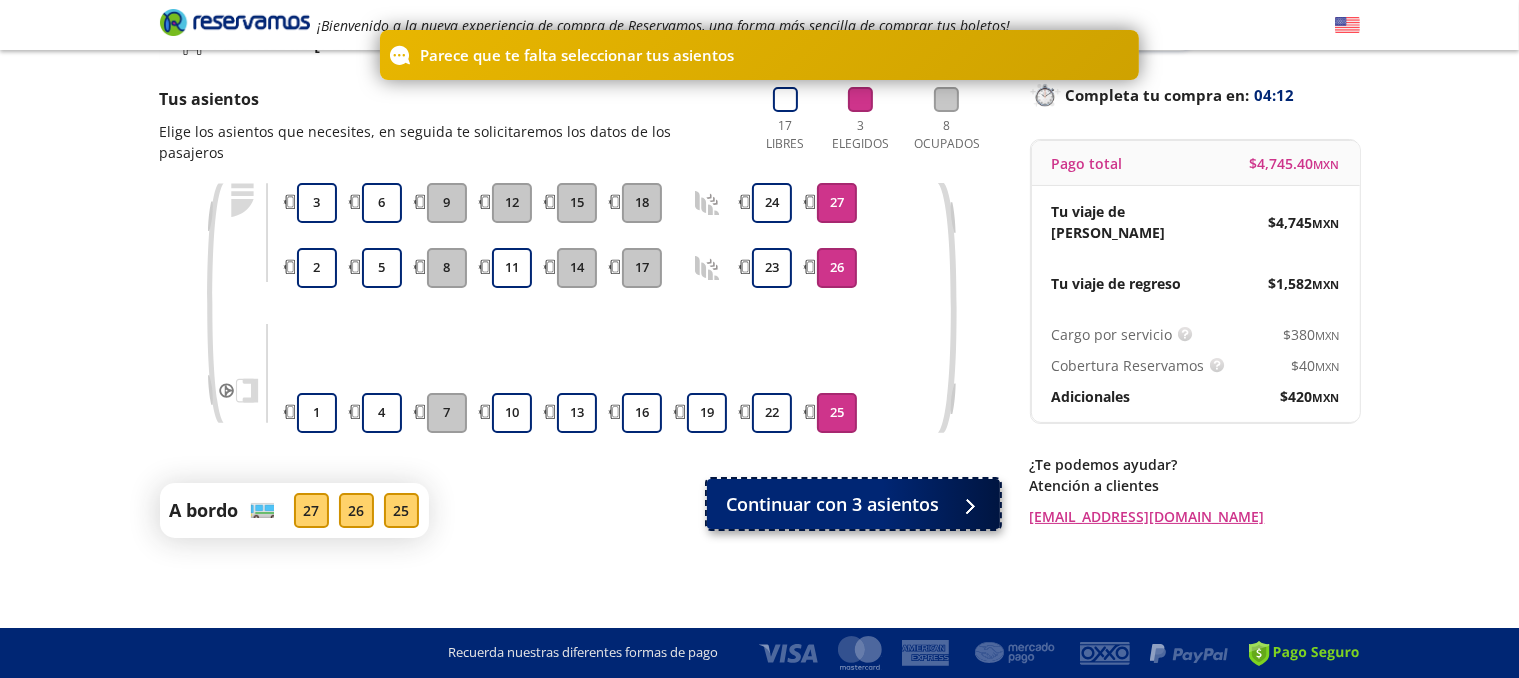 click on "Continuar con 3 asientos" at bounding box center [833, 504] 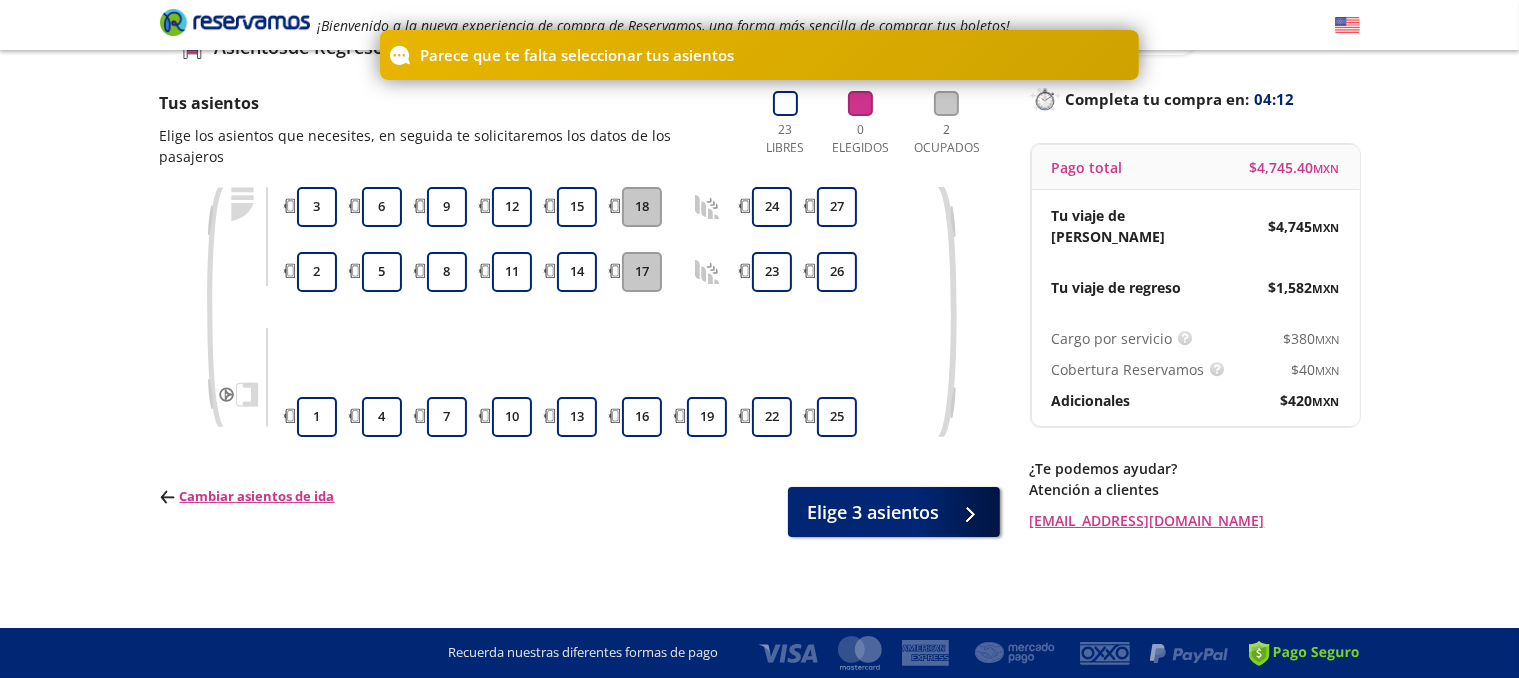 scroll, scrollTop: 0, scrollLeft: 0, axis: both 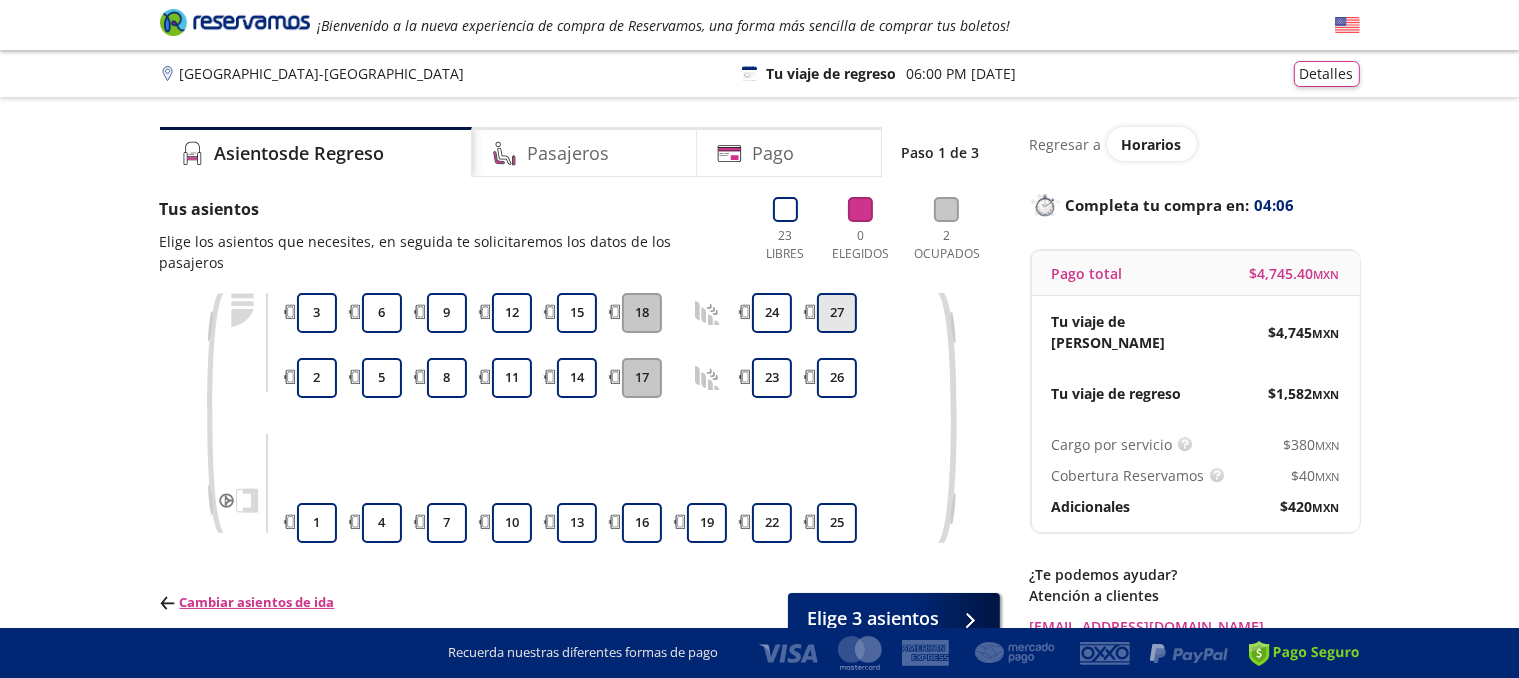 click on "27" at bounding box center [837, 313] 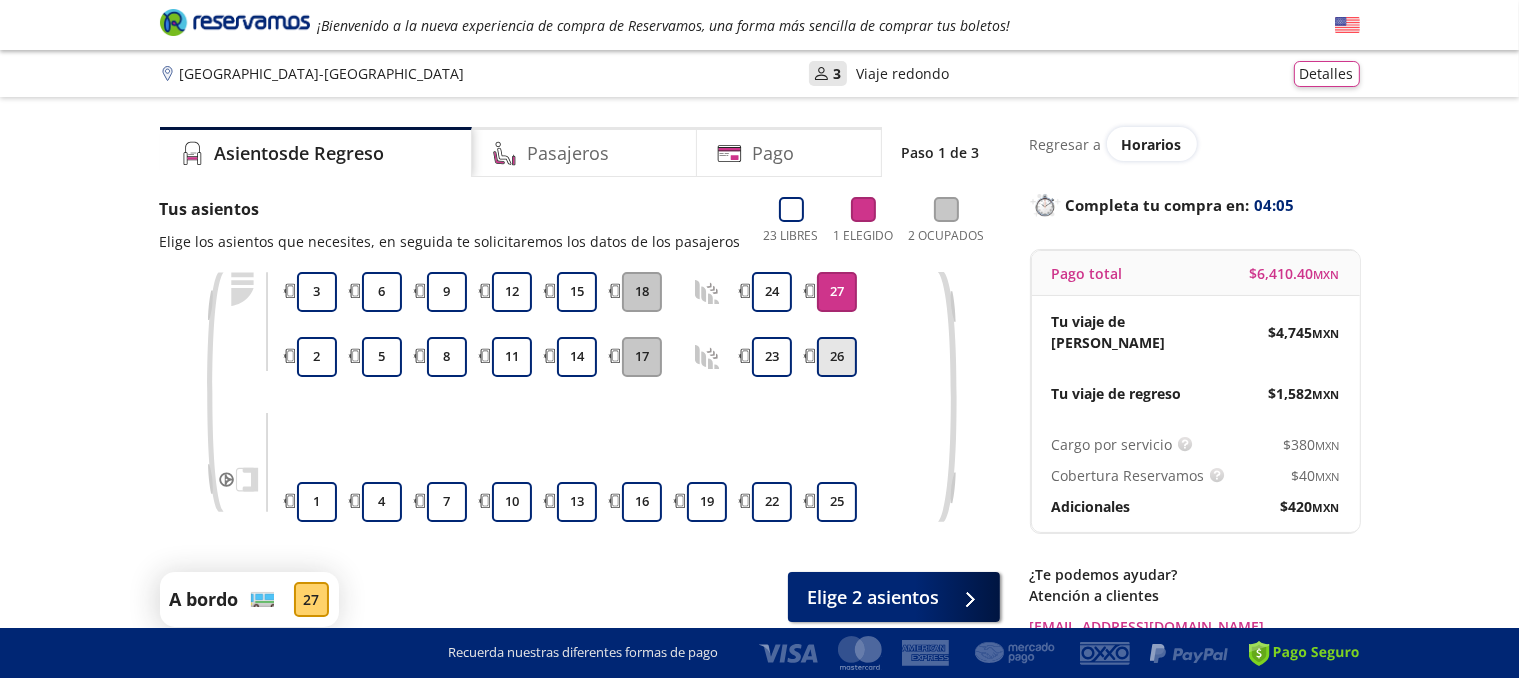 click on "26" at bounding box center [837, 357] 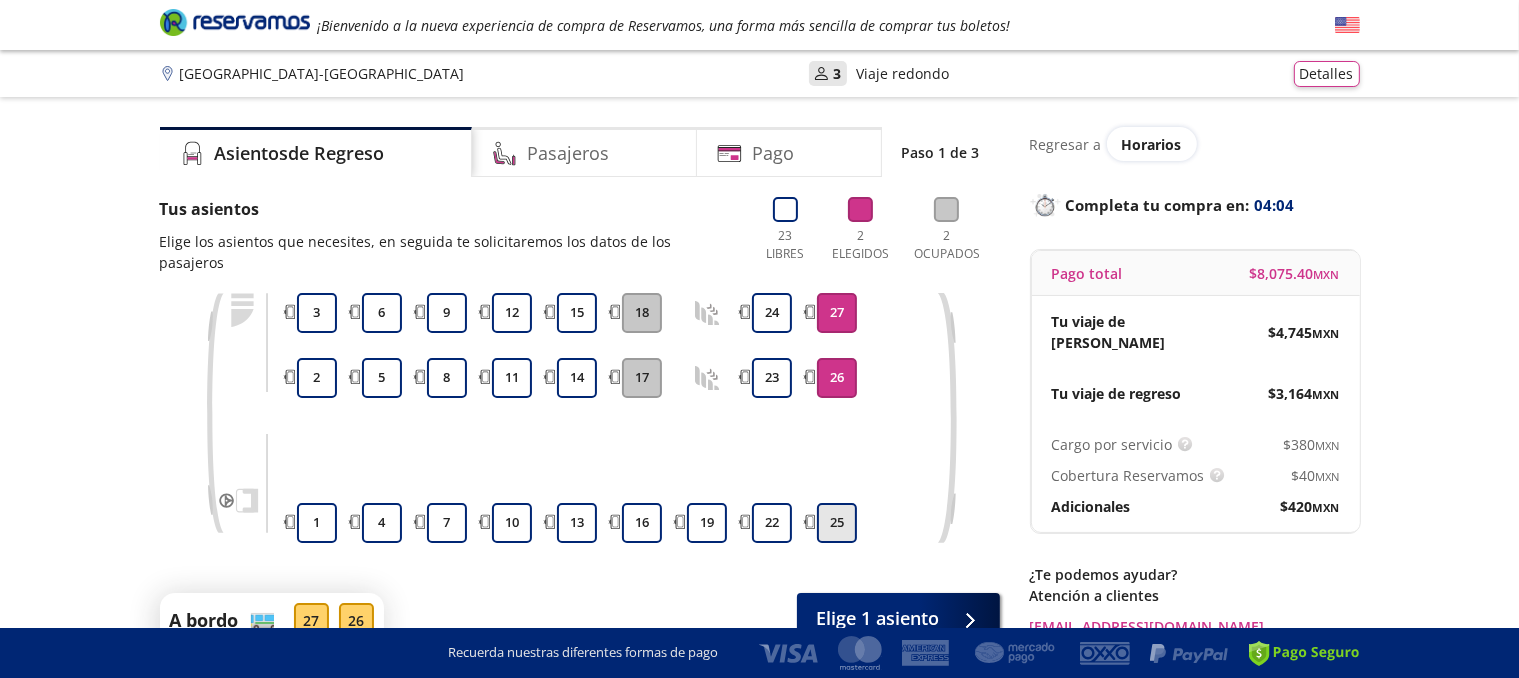 click on "25" at bounding box center [837, 523] 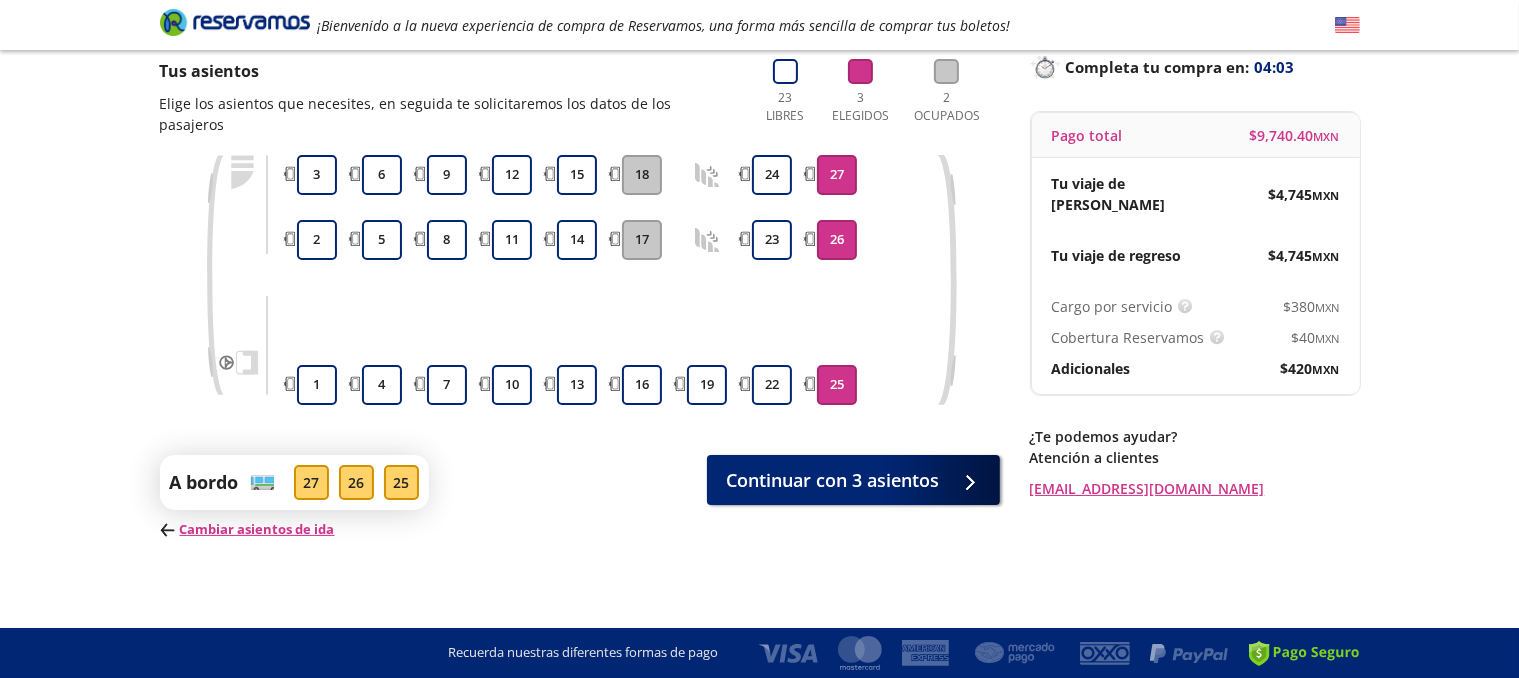 scroll, scrollTop: 140, scrollLeft: 0, axis: vertical 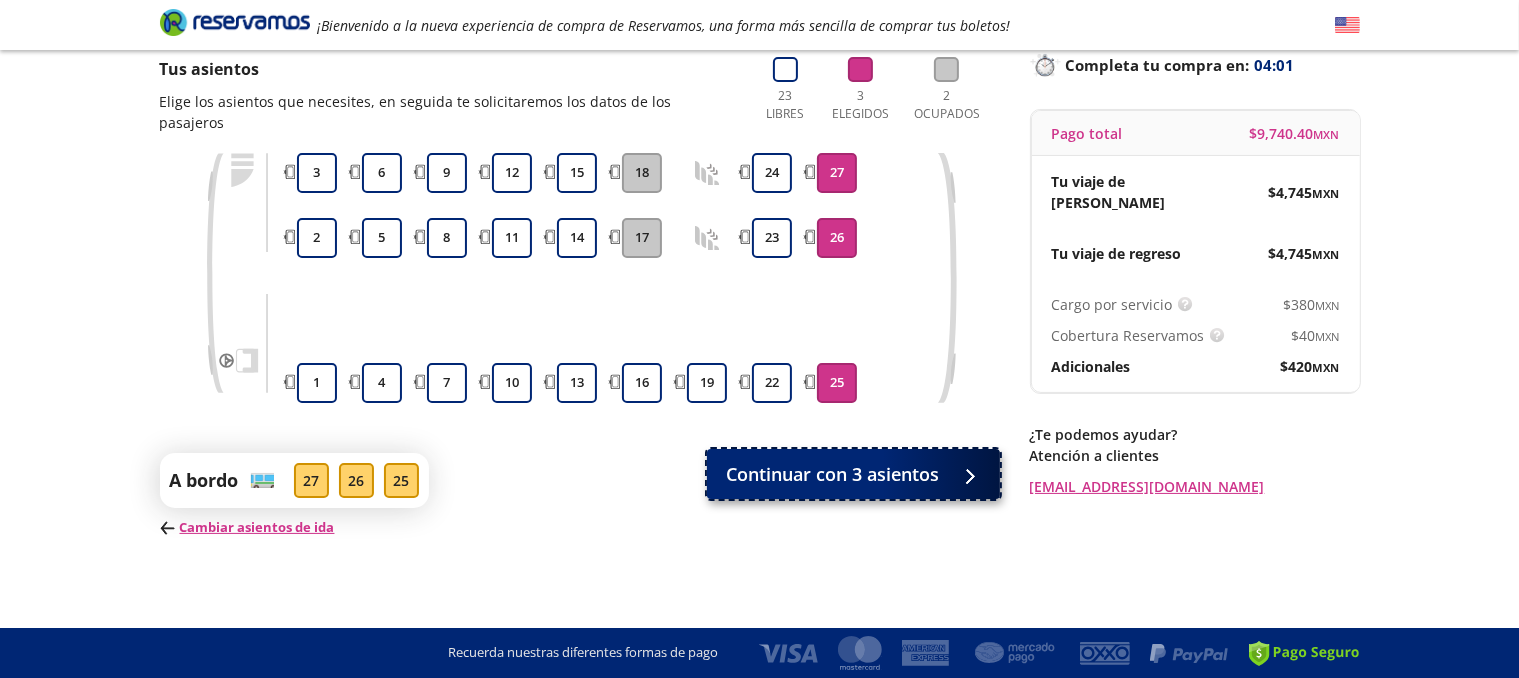 click on "Continuar con 3 asientos" at bounding box center [833, 474] 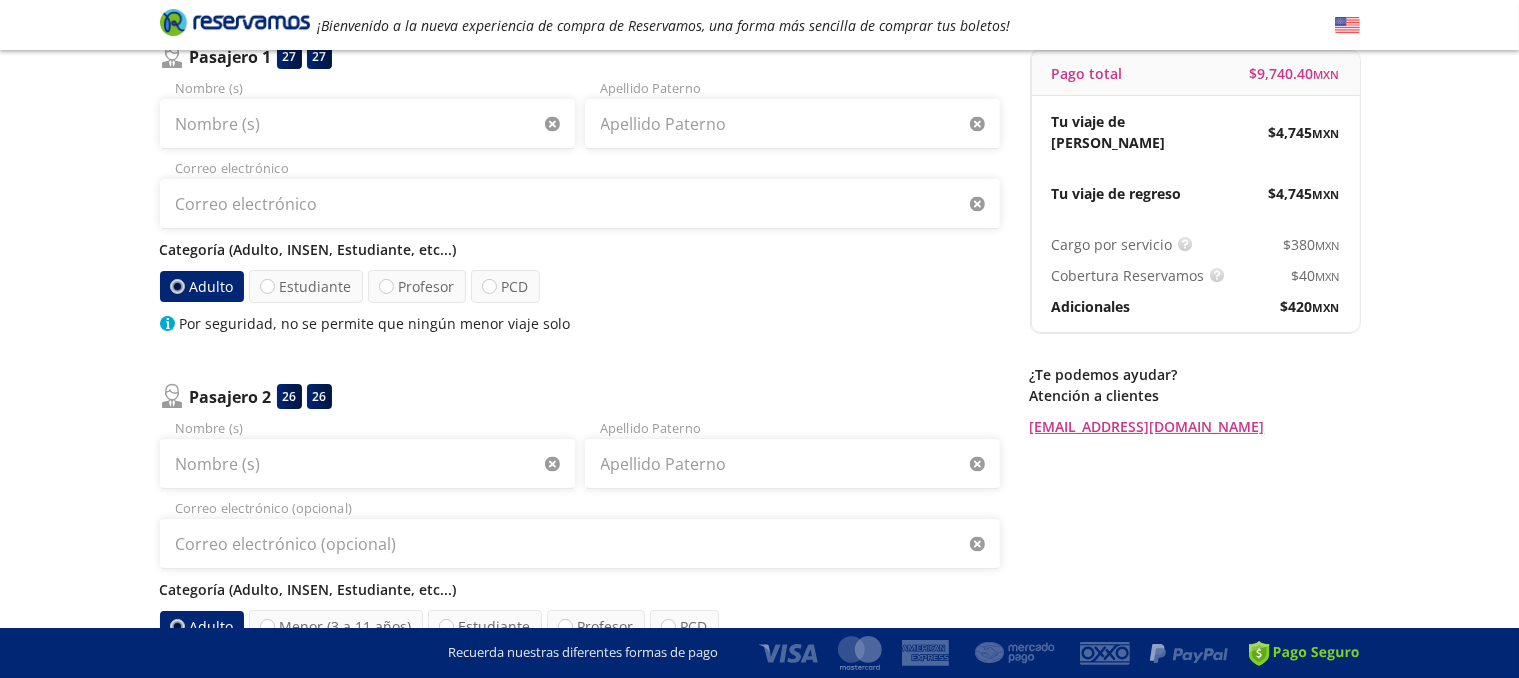 scroll, scrollTop: 300, scrollLeft: 0, axis: vertical 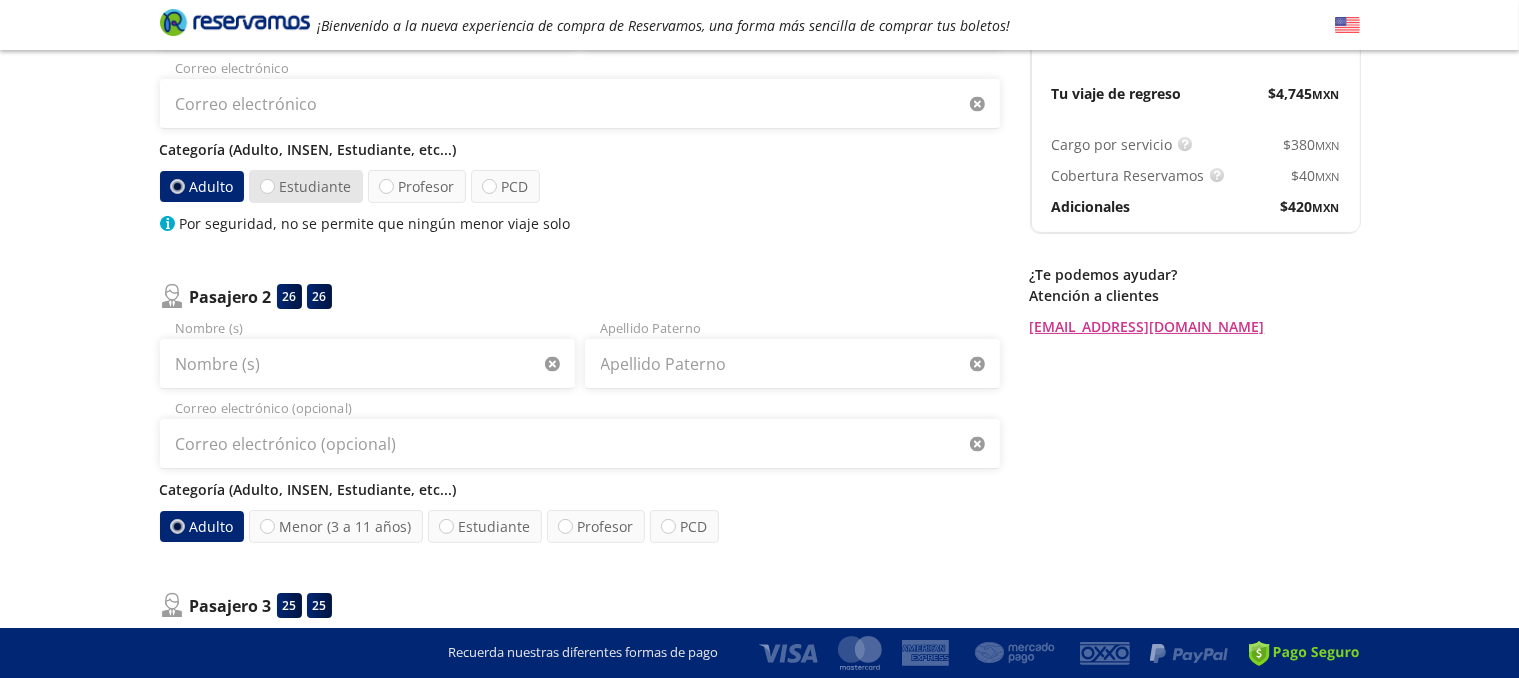 click on "Estudiante" at bounding box center (306, 186) 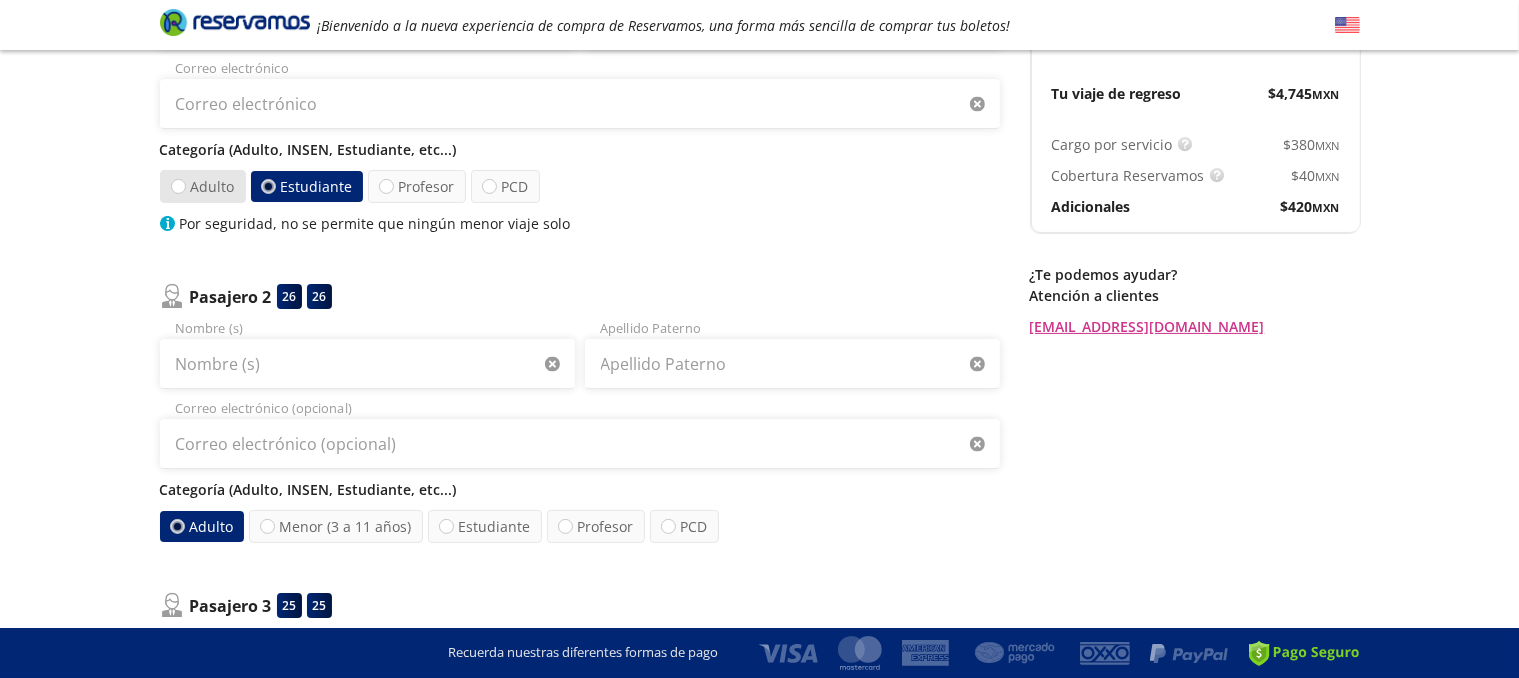 click on "Adulto" at bounding box center [202, 186] 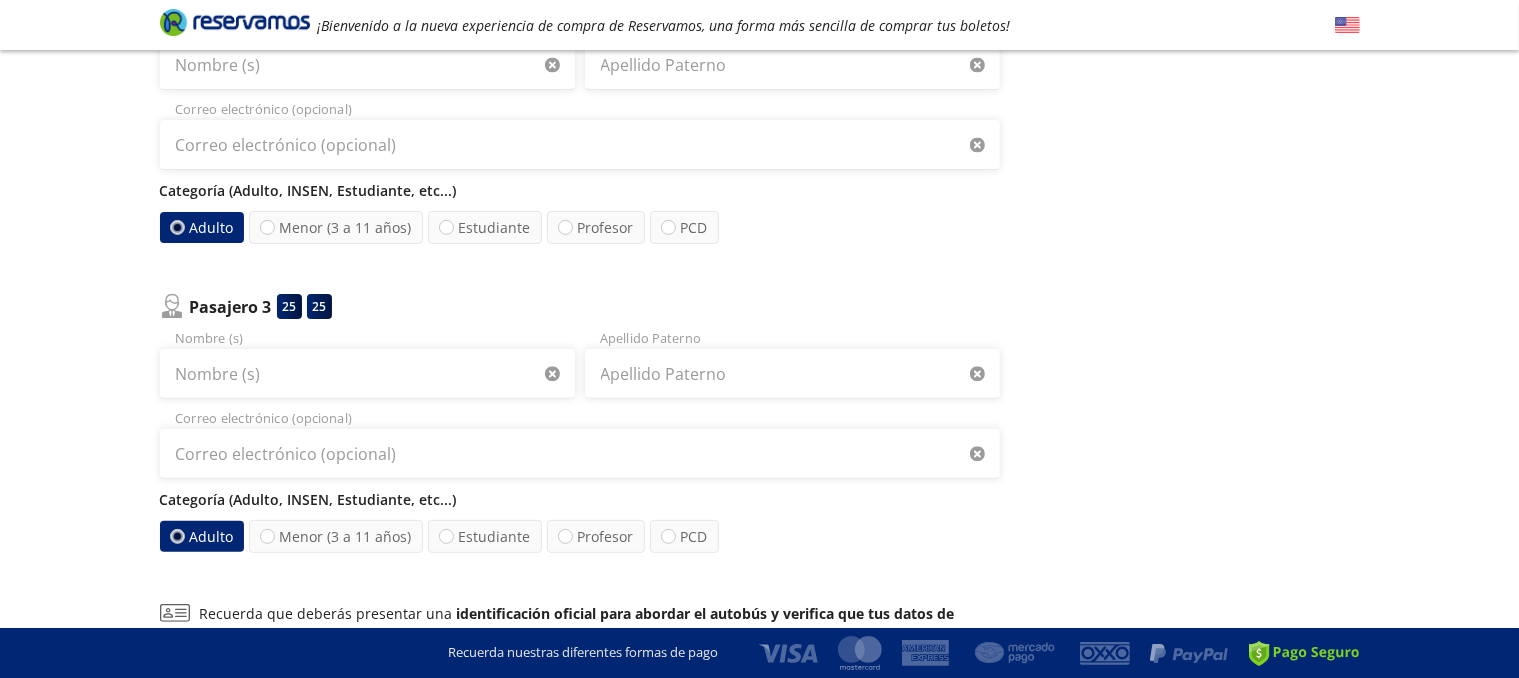 scroll, scrollTop: 600, scrollLeft: 0, axis: vertical 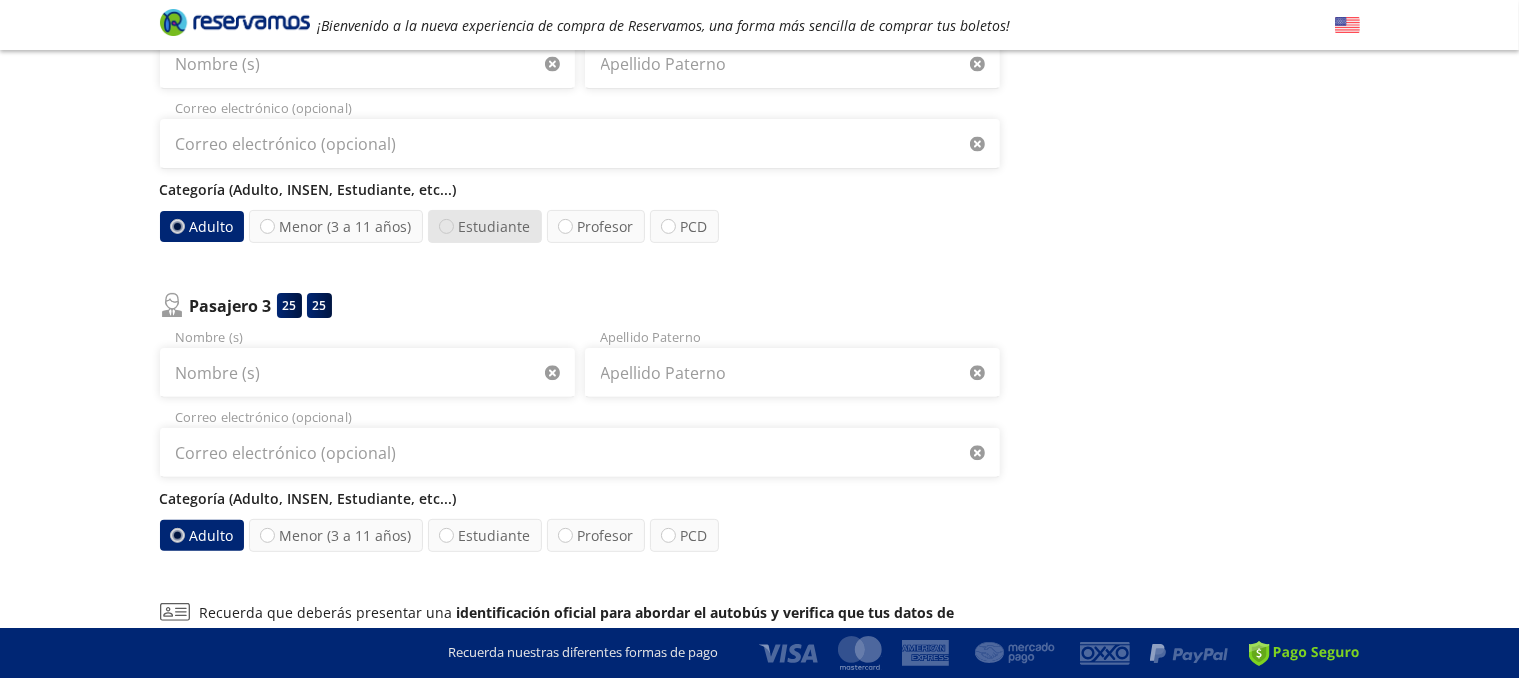 click at bounding box center (446, 226) 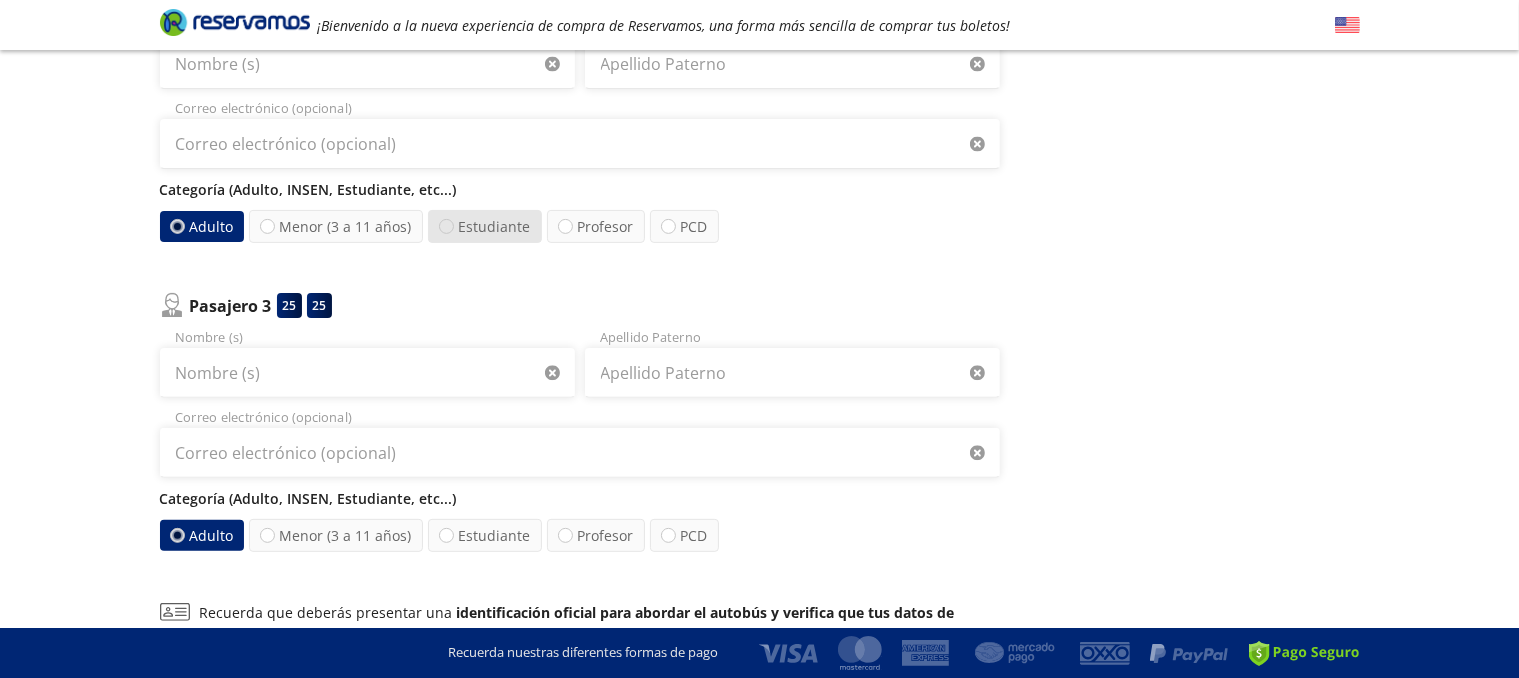 click on "Estudiante" at bounding box center [446, 226] 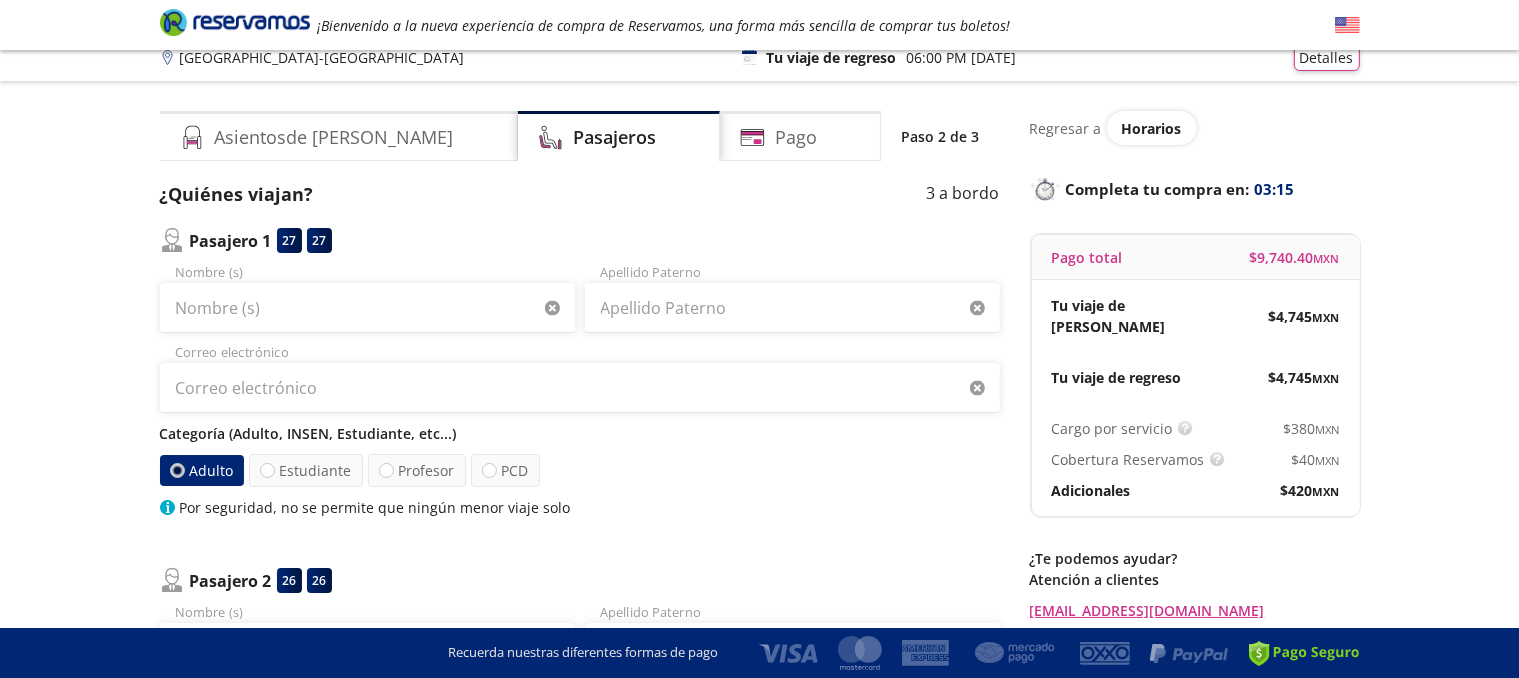 scroll, scrollTop: 0, scrollLeft: 0, axis: both 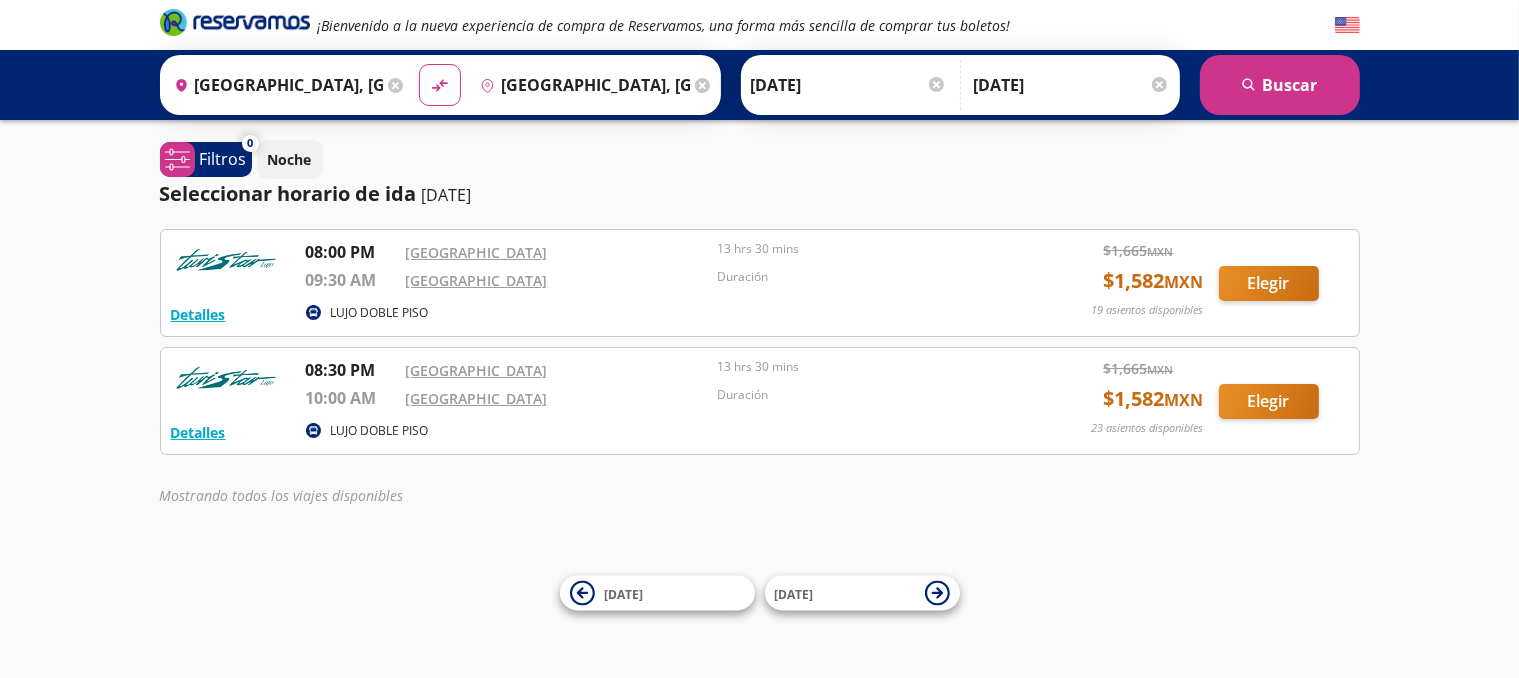 click on "¡Bienvenido a la nueva experiencia de compra de Reservamos, una forma más sencilla de comprar tus boletos! Origen
heroicons:map-pin-20-solid
[GEOGRAPHIC_DATA], [GEOGRAPHIC_DATA]
Destino
pin-outline
[GEOGRAPHIC_DATA], [GEOGRAPHIC_DATA]
material-symbols:compare-arrows-rounded
Ida 2025" at bounding box center (759, 339) 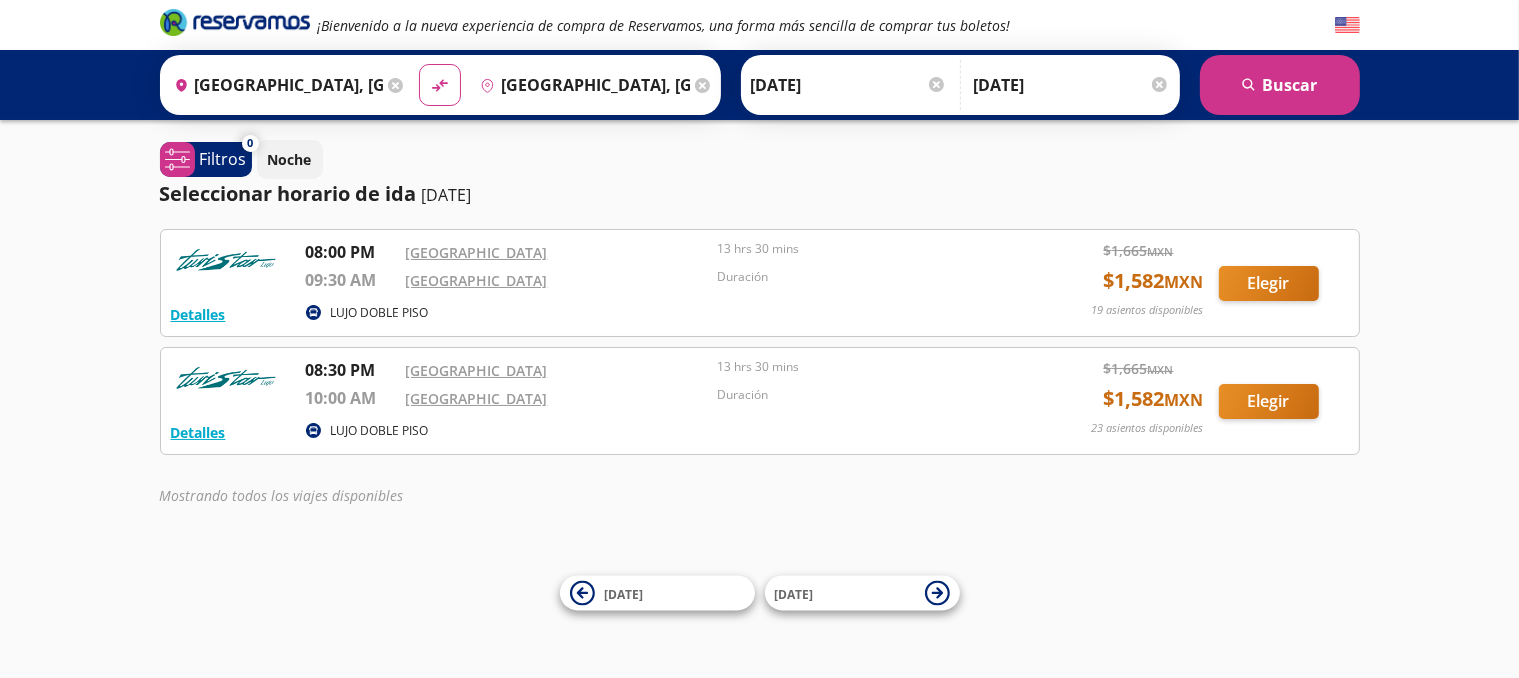 scroll, scrollTop: 0, scrollLeft: 0, axis: both 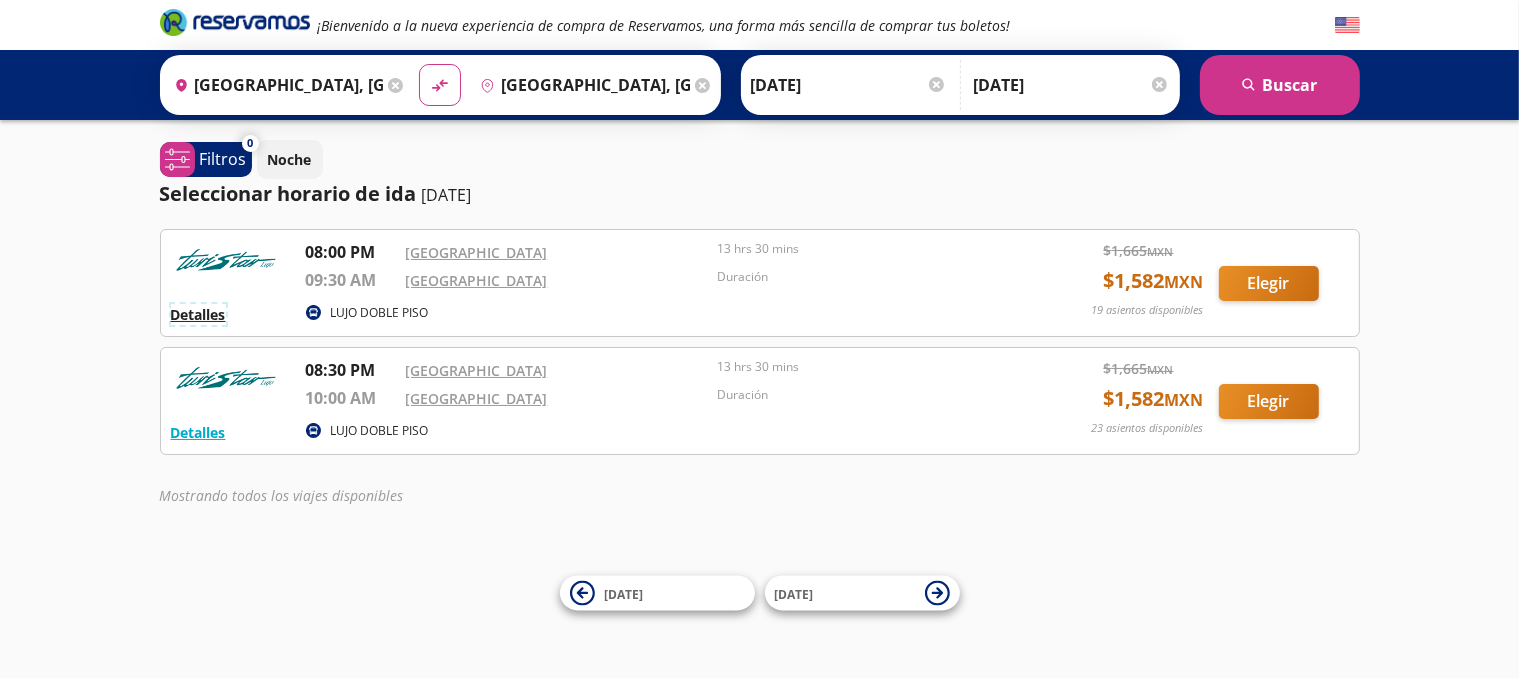 click on "Detalles" at bounding box center [198, 314] 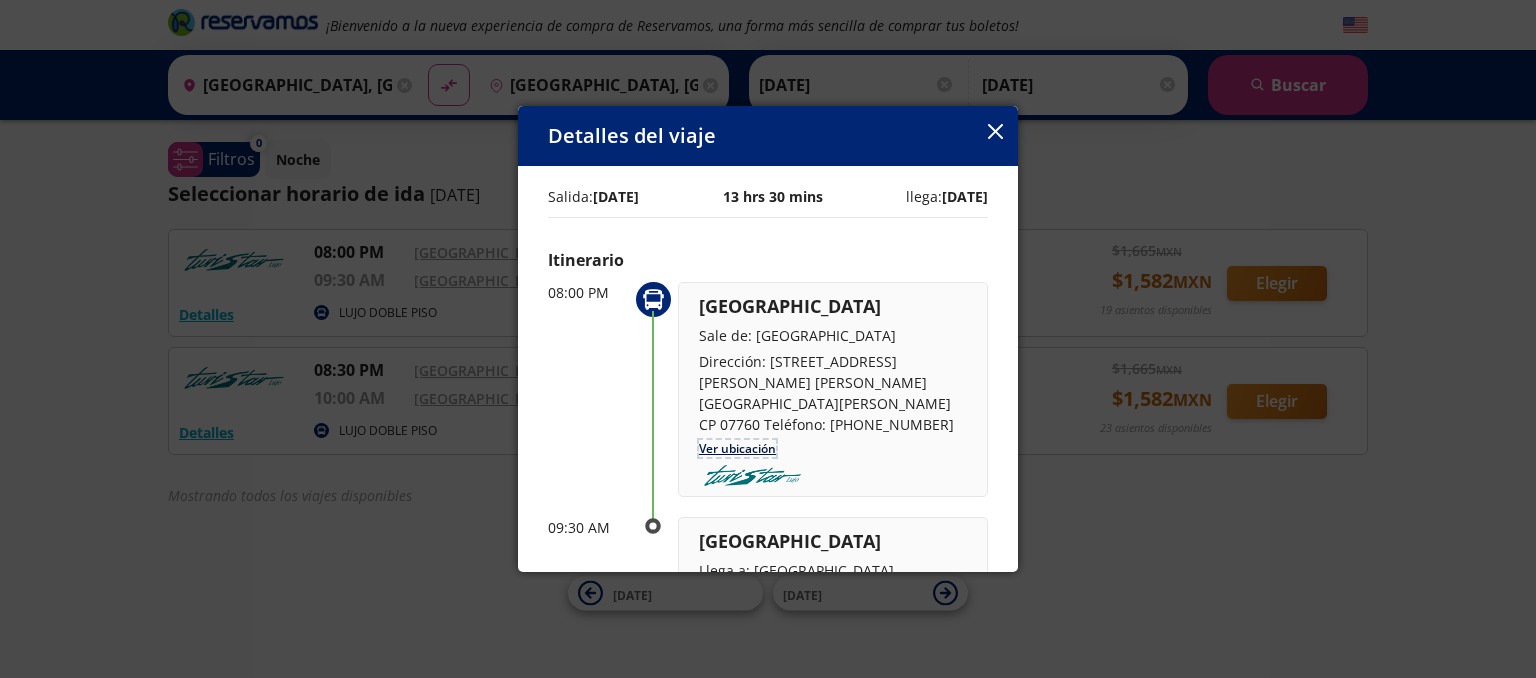 click on "Ver ubicación" at bounding box center [737, 448] 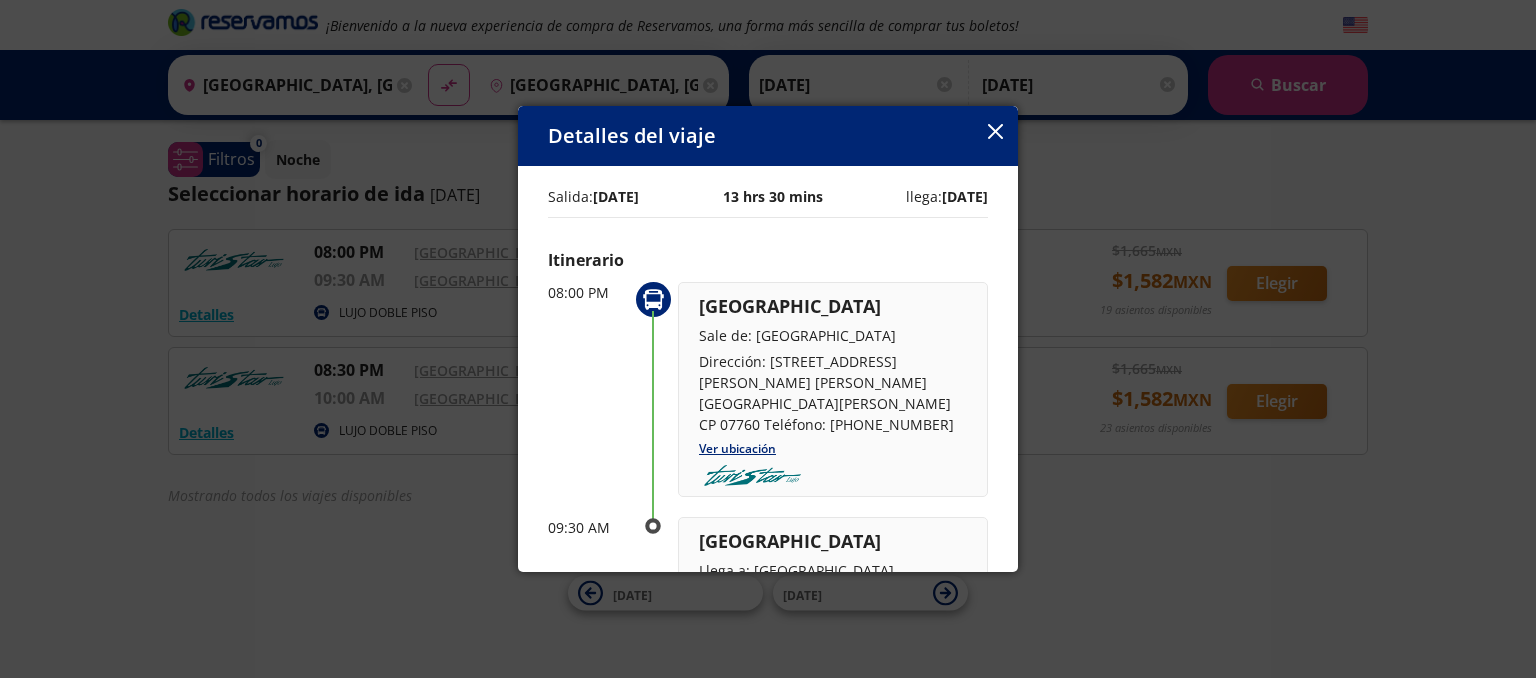 click on "Detalles del viaje" at bounding box center [768, 136] 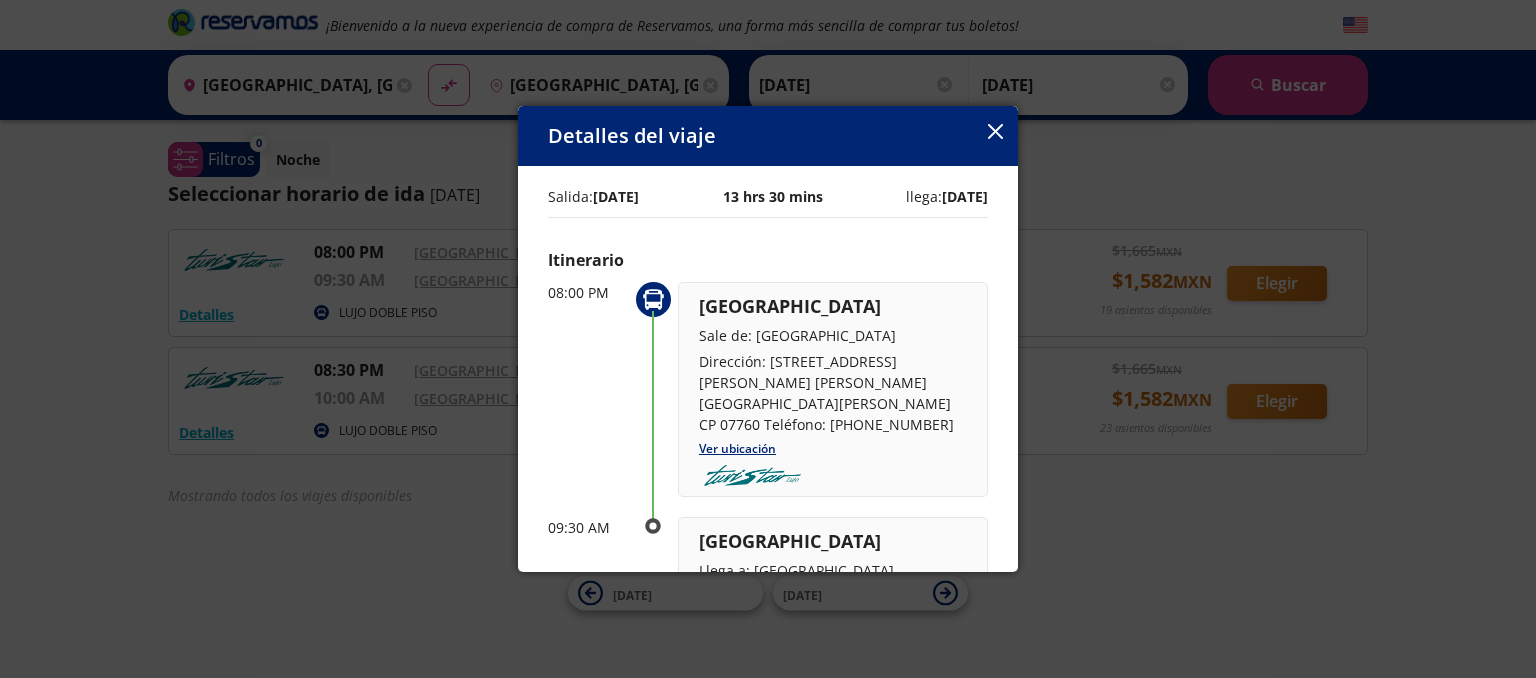 click 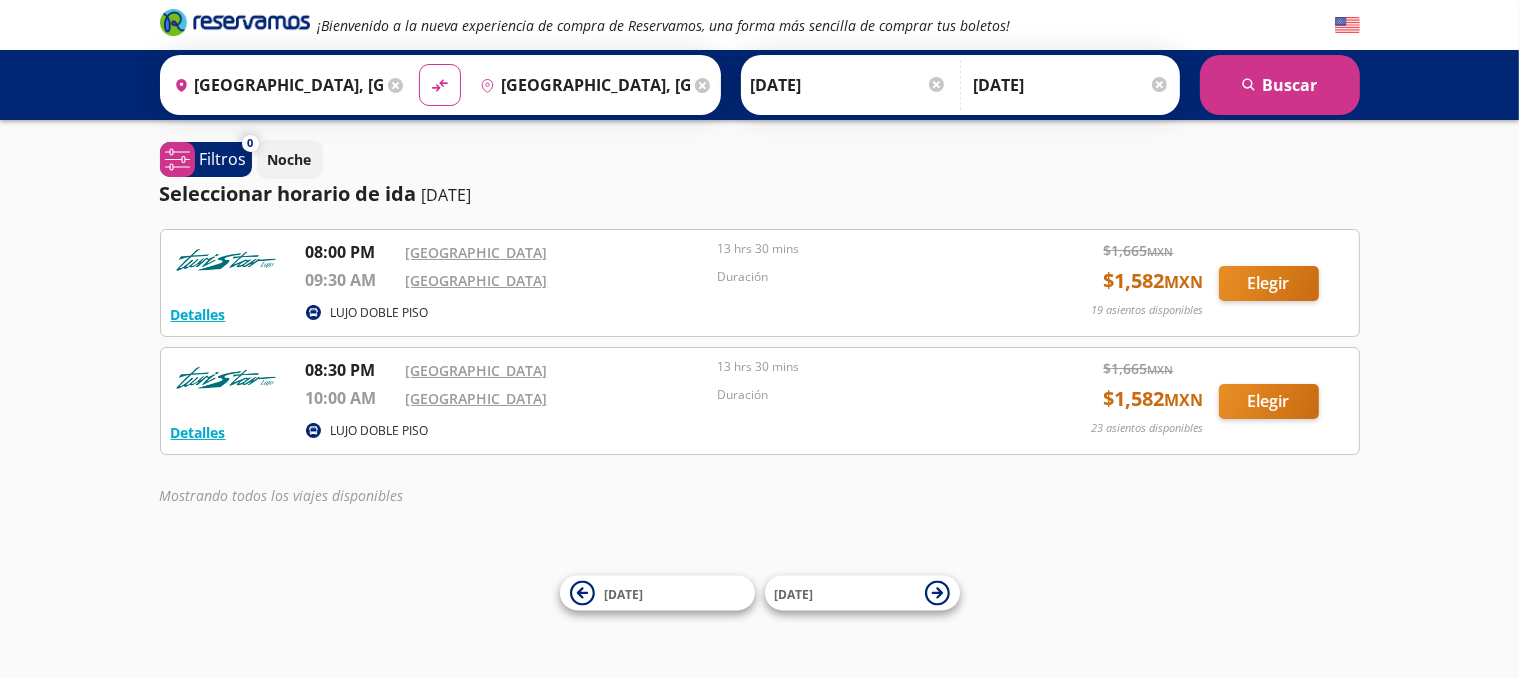 click on "Destino
pin-outline
[GEOGRAPHIC_DATA], [GEOGRAPHIC_DATA]" at bounding box center [593, 85] 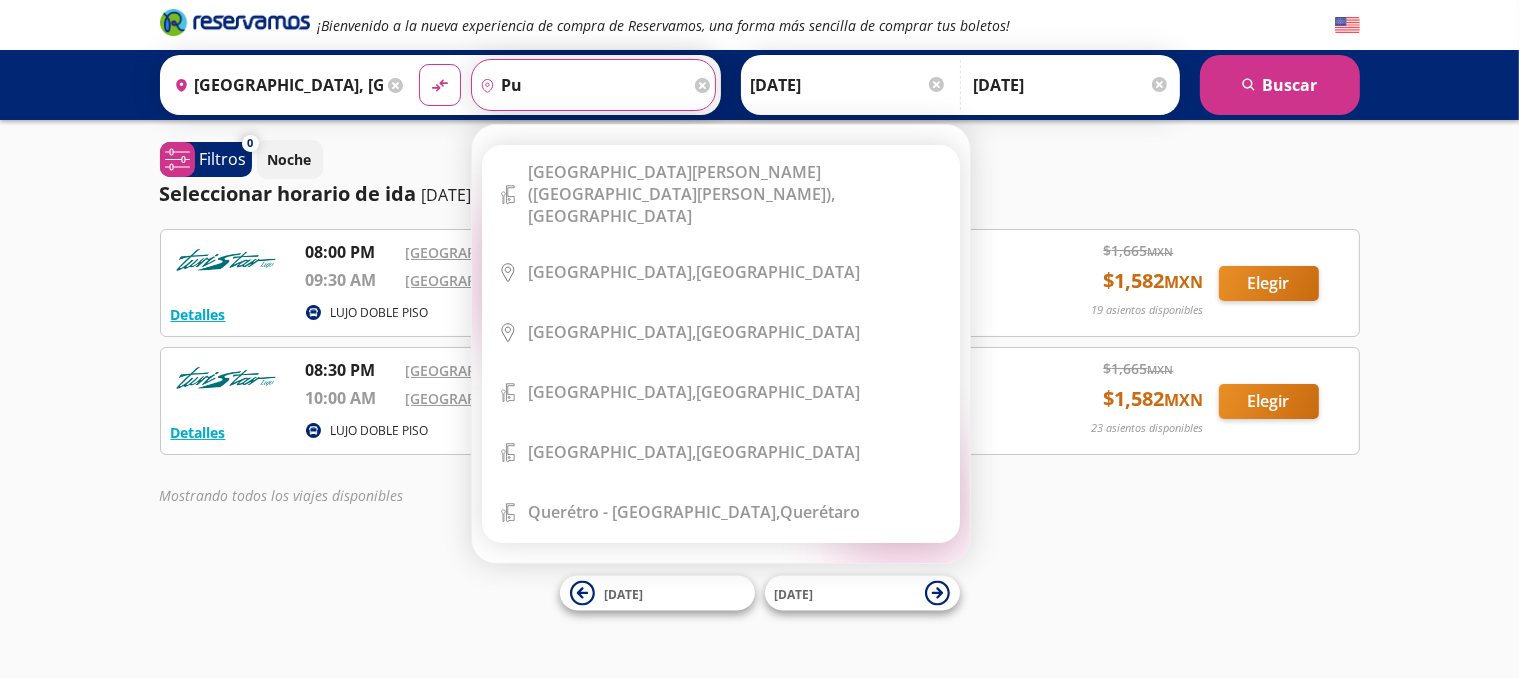 type on "p" 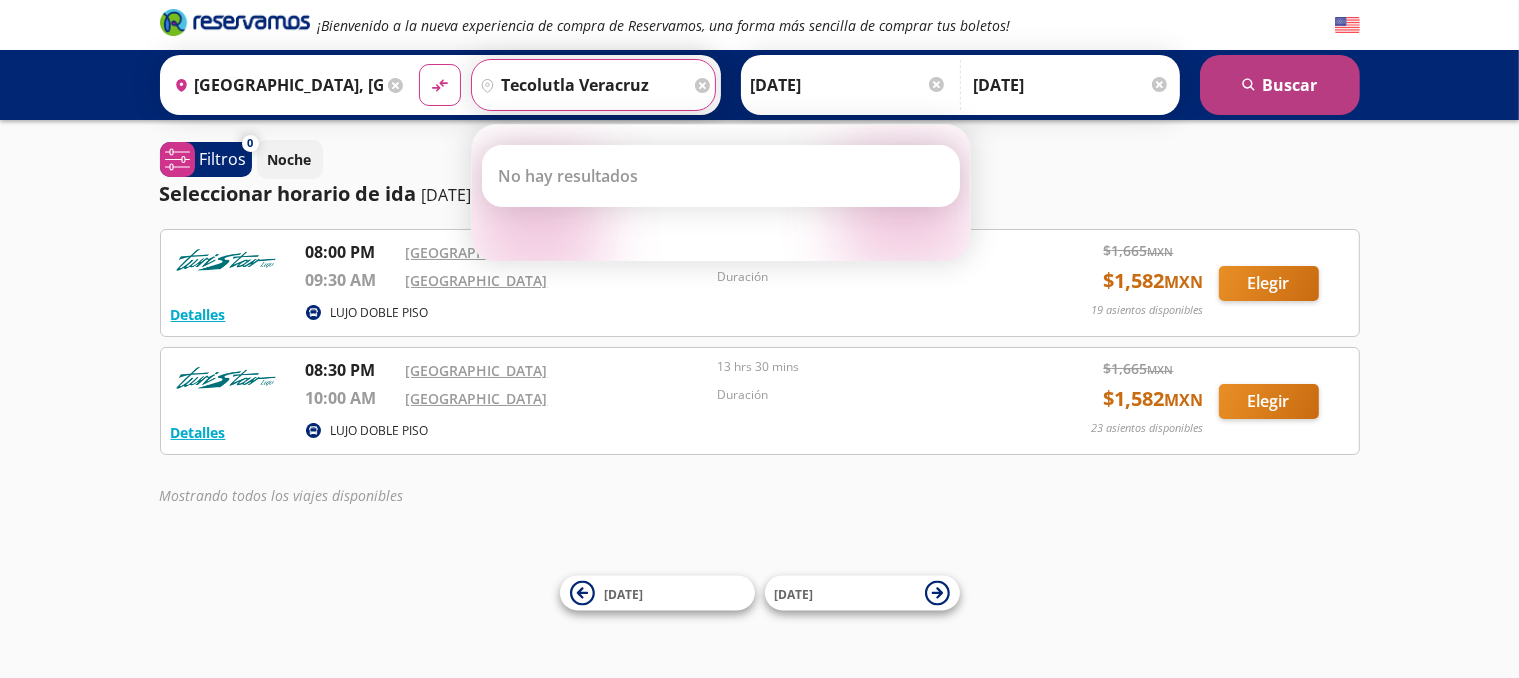 type on "tecolutla veracruz" 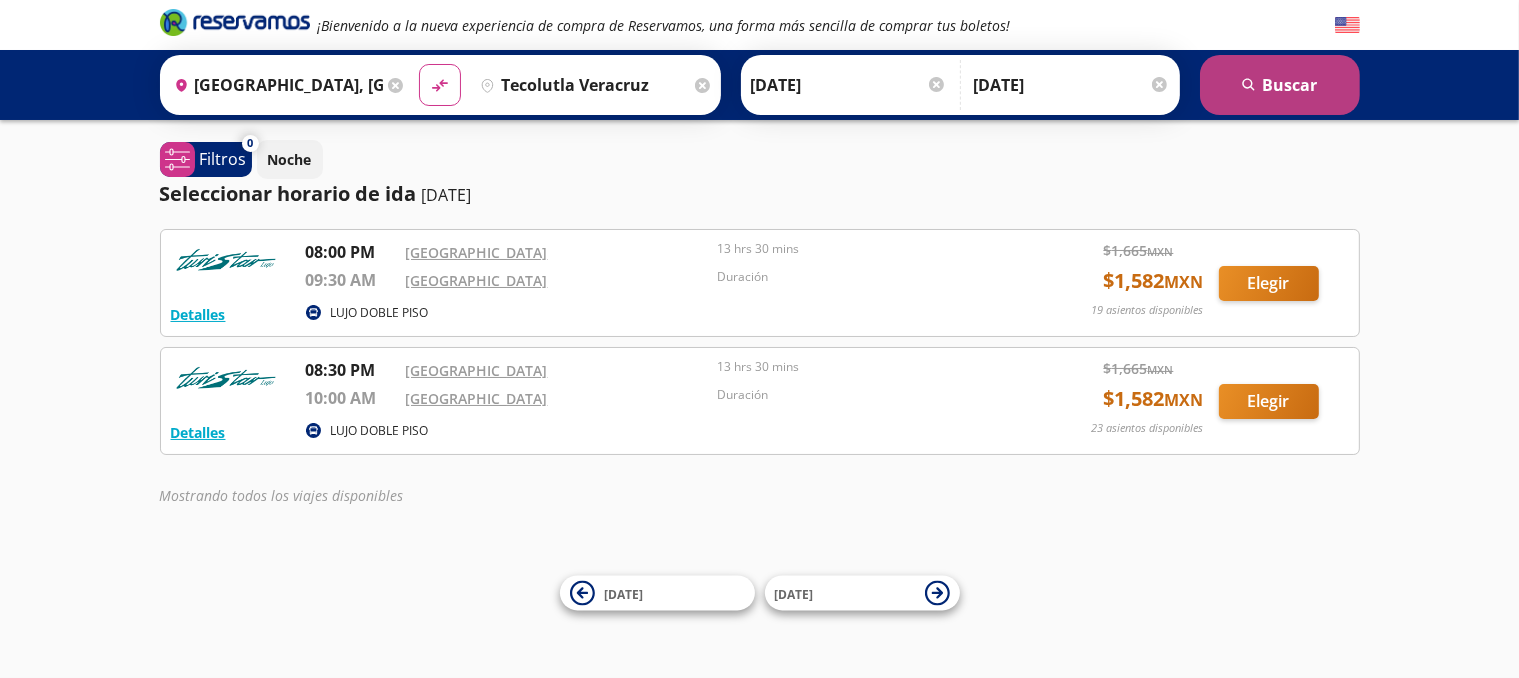 click on "search
[GEOGRAPHIC_DATA]" at bounding box center (1280, 85) 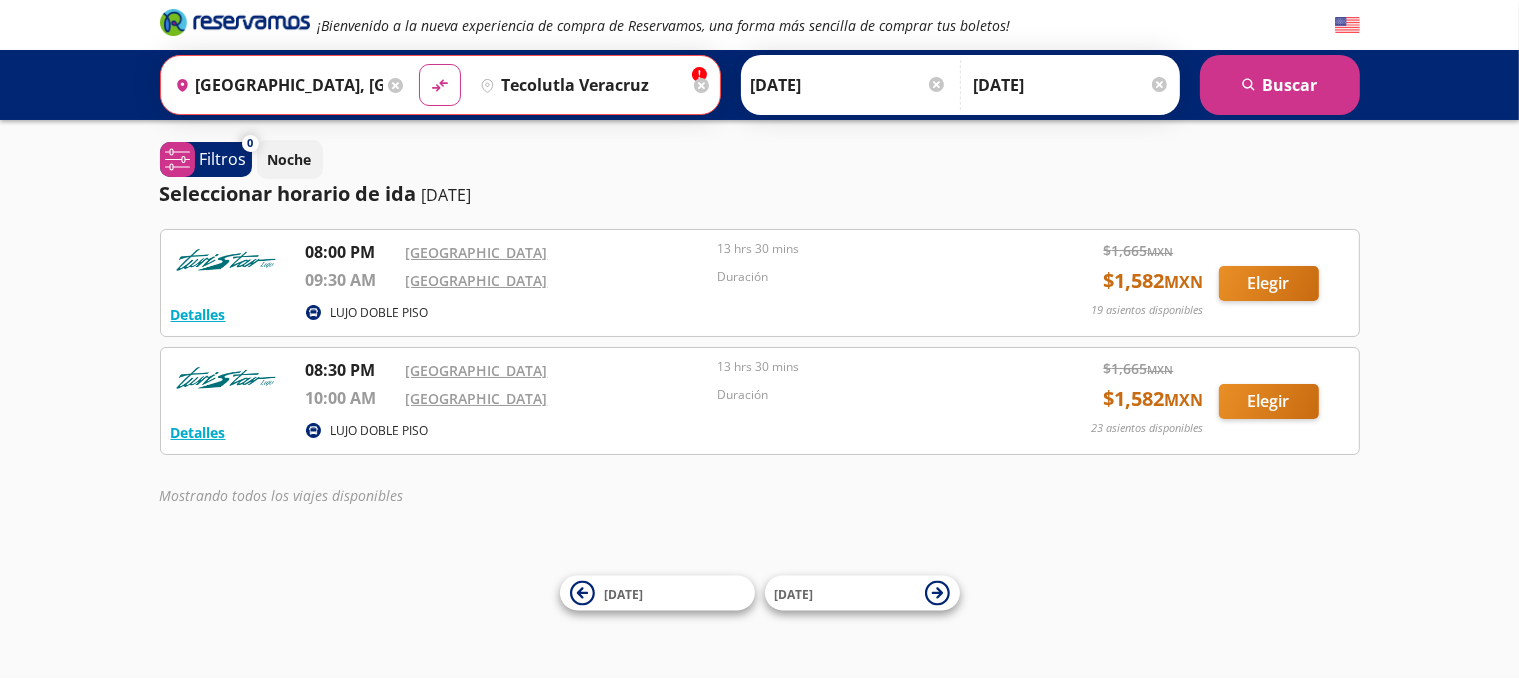 click 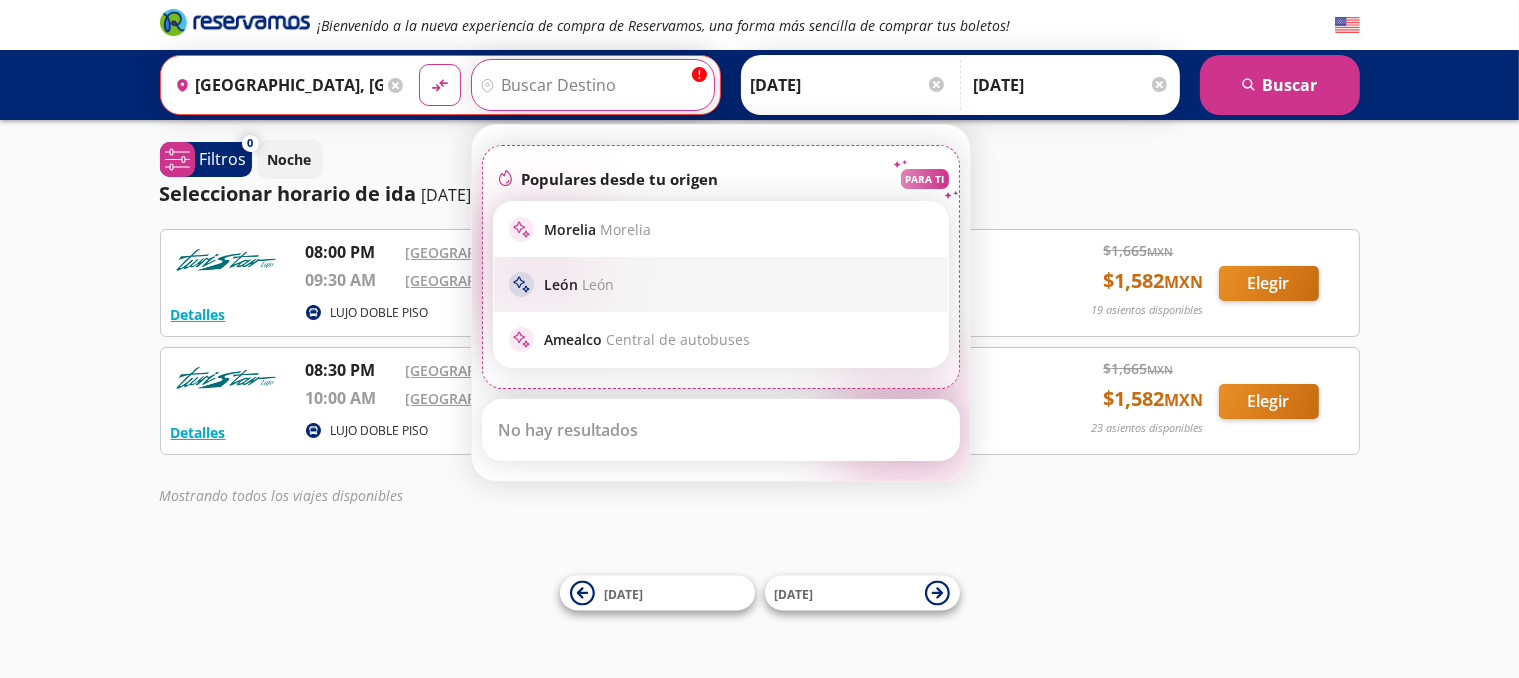scroll, scrollTop: 0, scrollLeft: 0, axis: both 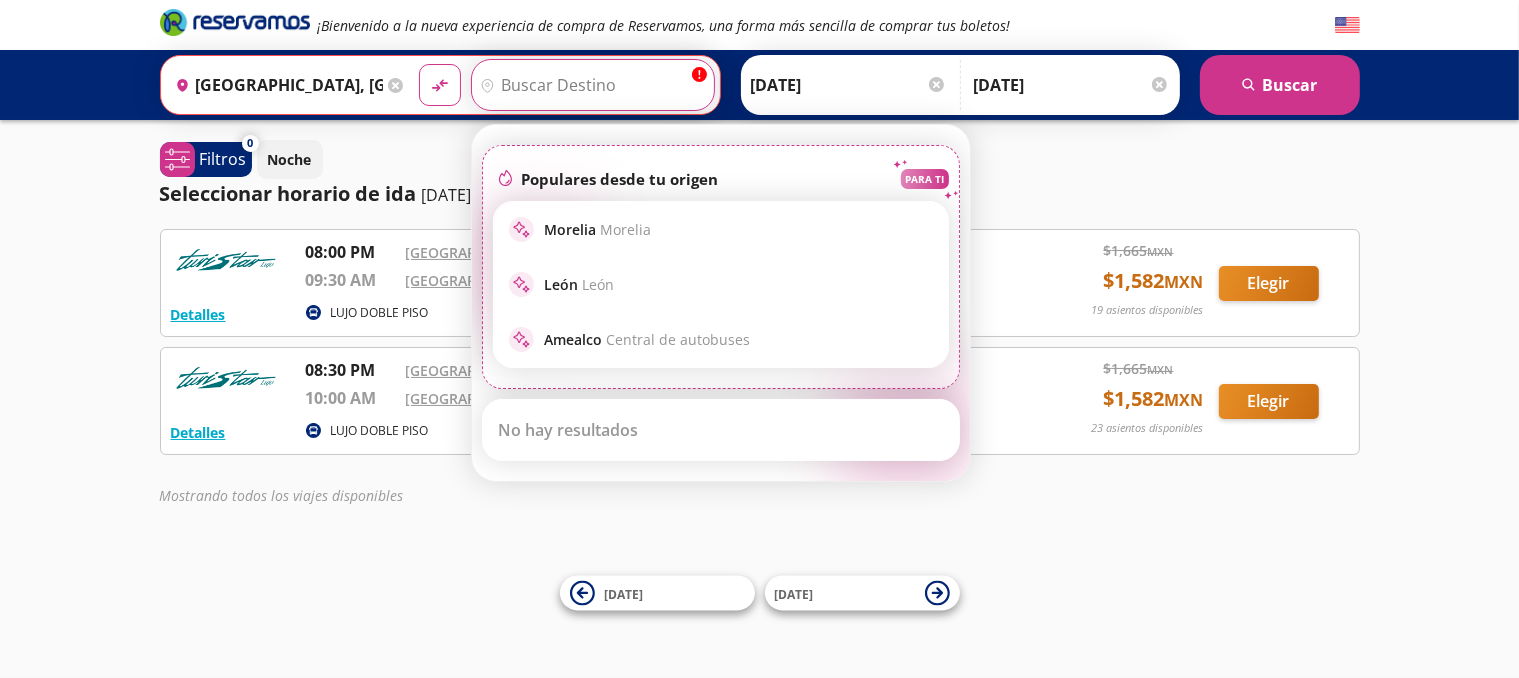 click on "Destino" at bounding box center (590, 85) 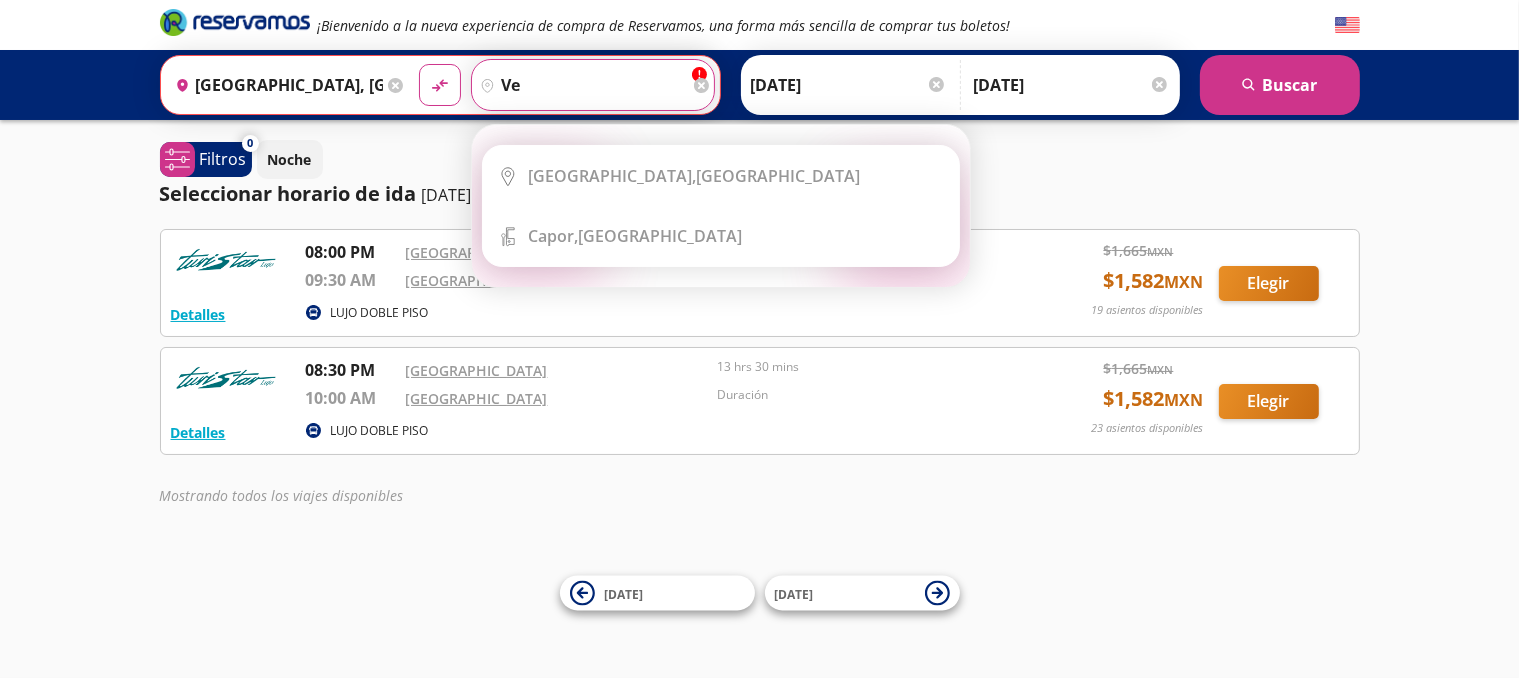 type on "v" 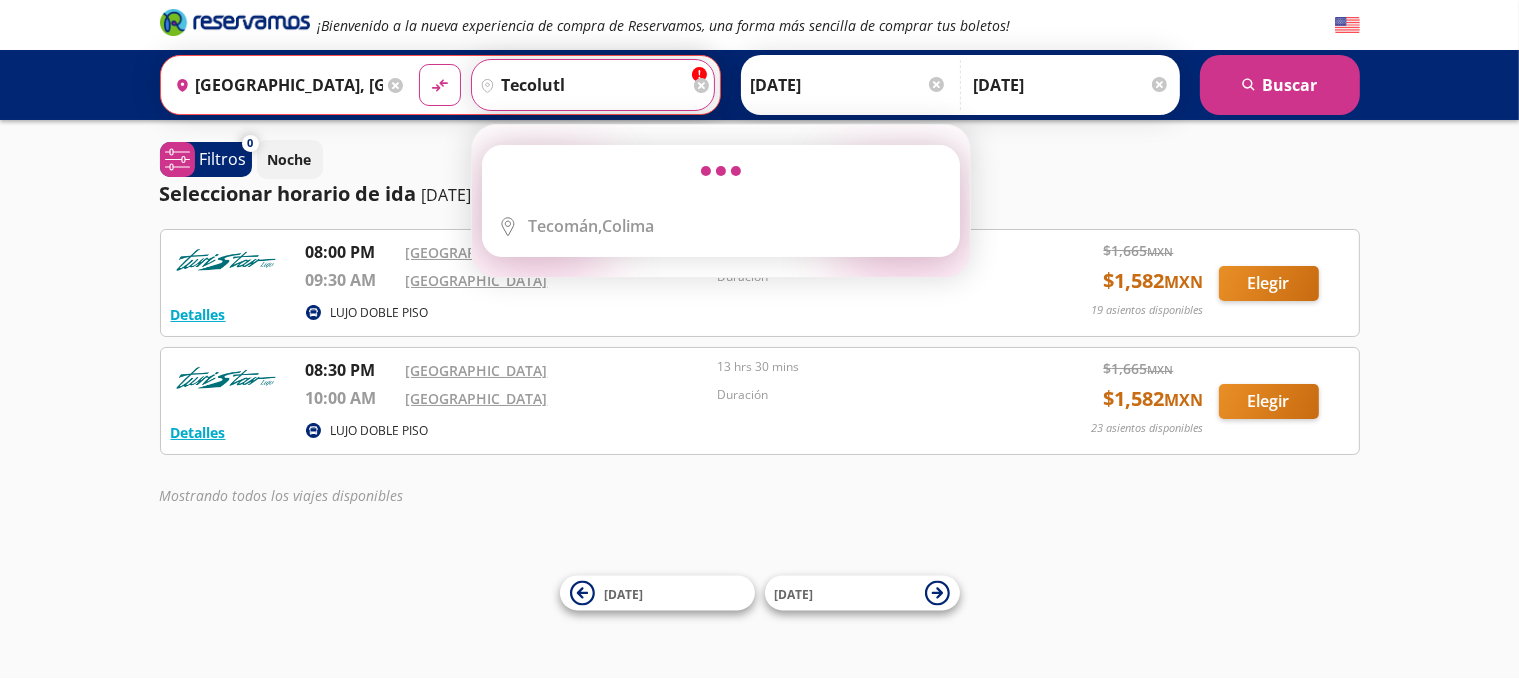 type on "tecolutla" 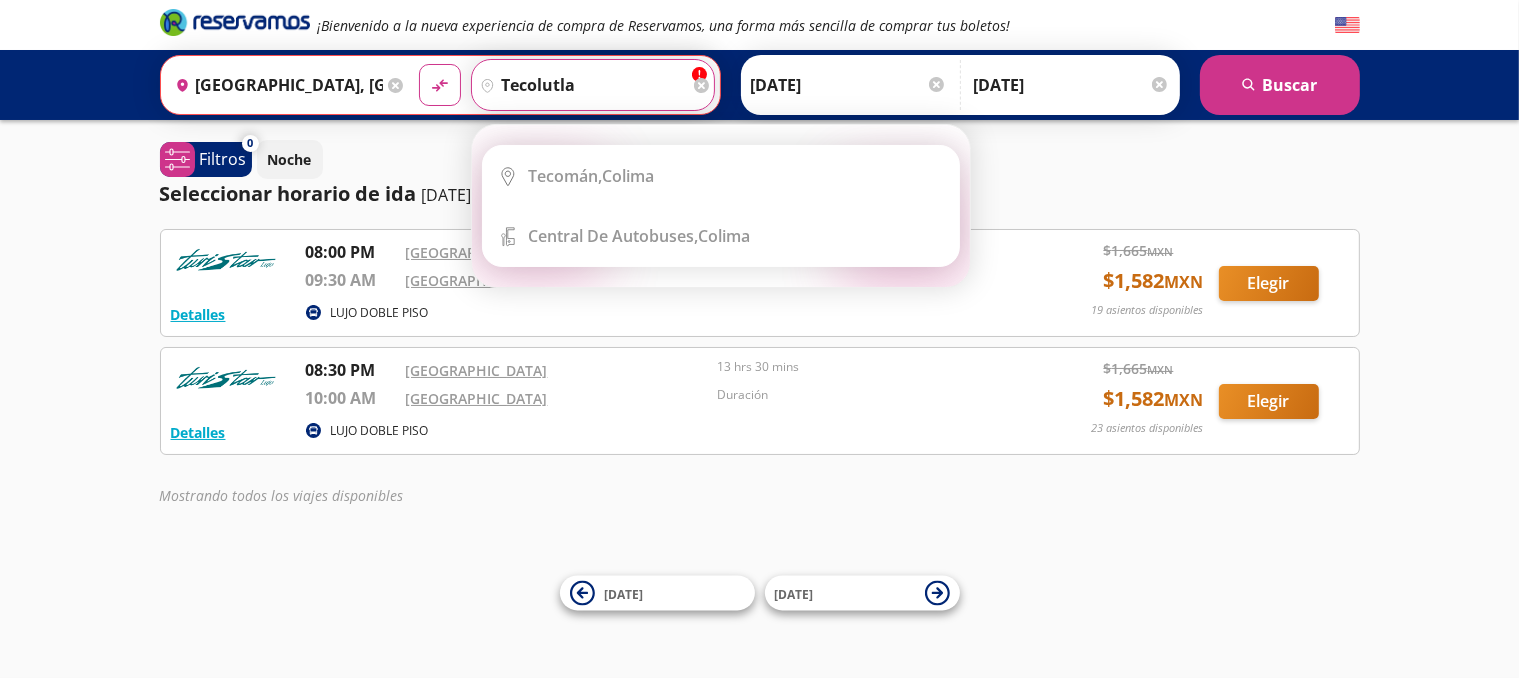 scroll, scrollTop: 0, scrollLeft: 0, axis: both 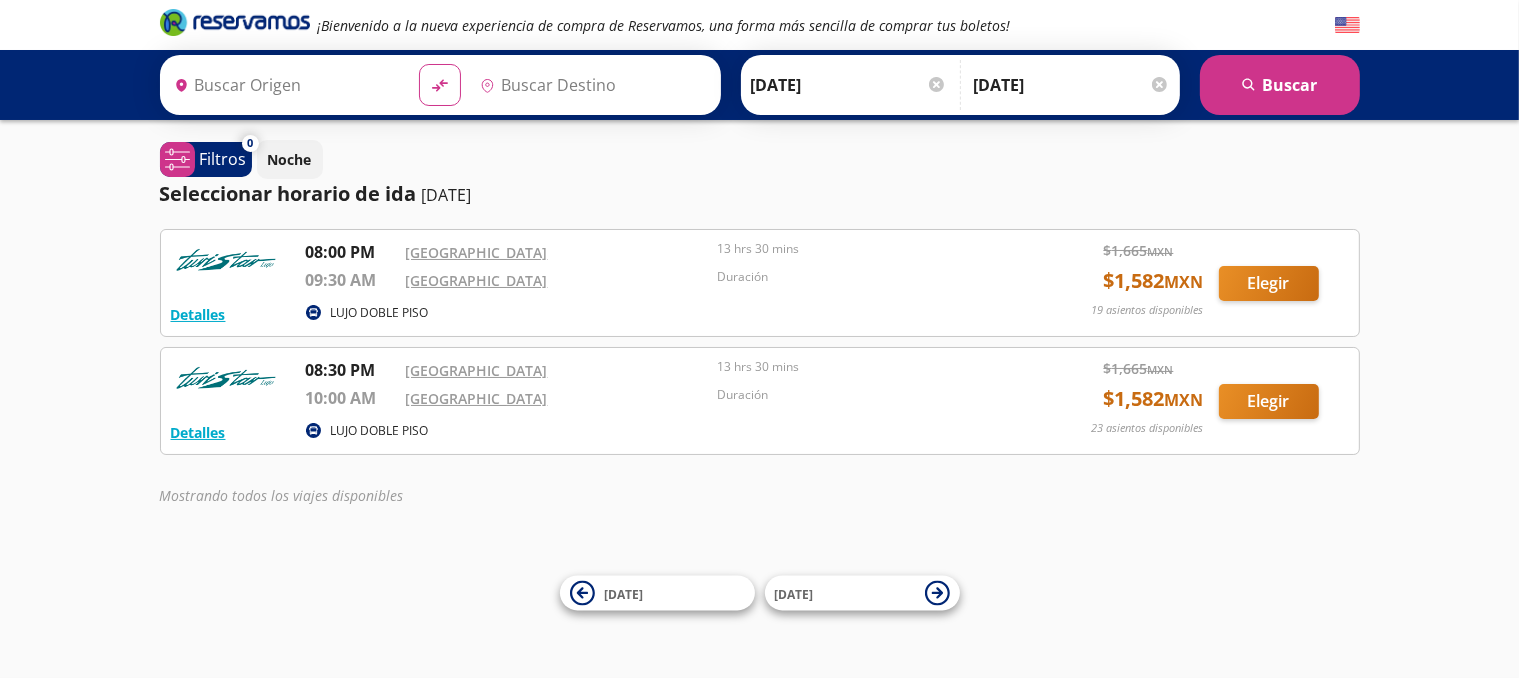 type on "[GEOGRAPHIC_DATA], [GEOGRAPHIC_DATA]" 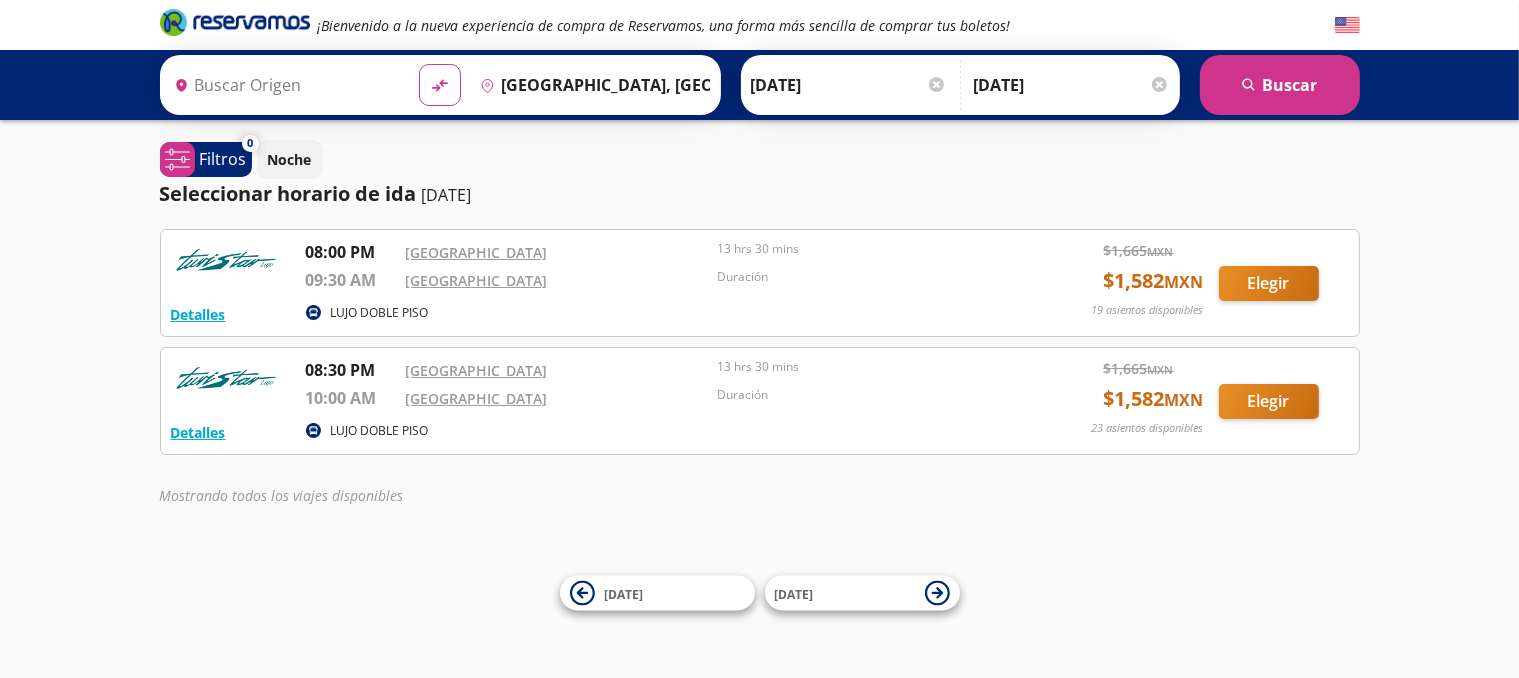 type on "[GEOGRAPHIC_DATA], [GEOGRAPHIC_DATA]" 